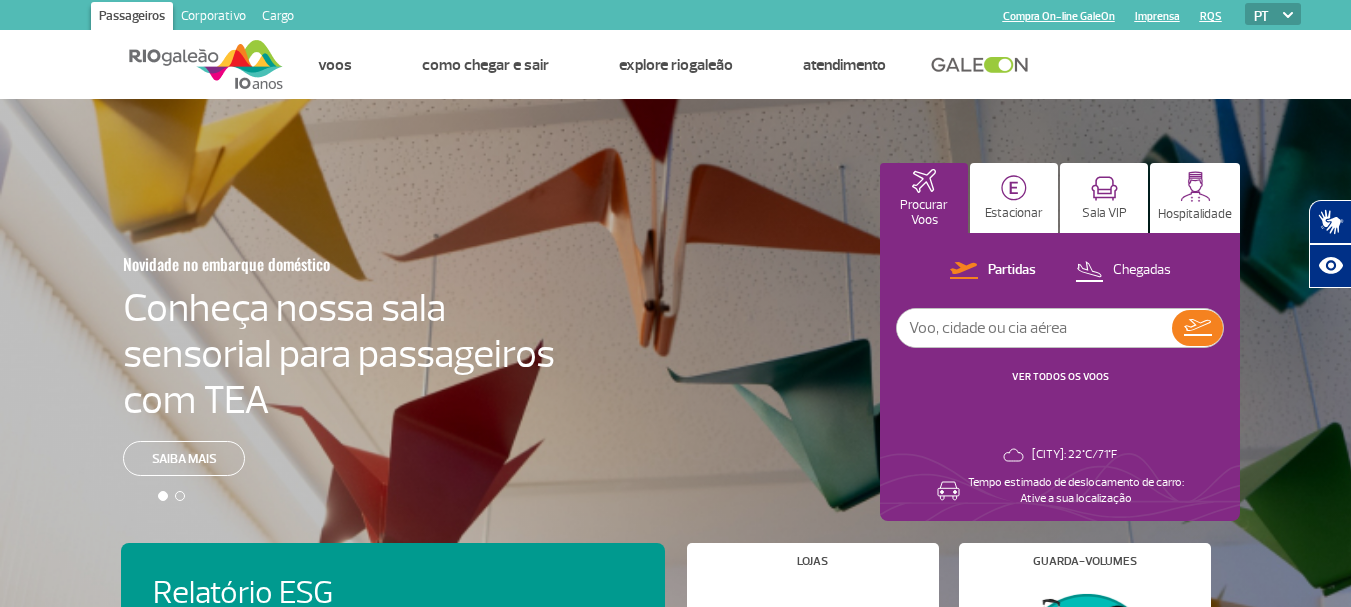 scroll, scrollTop: 0, scrollLeft: 0, axis: both 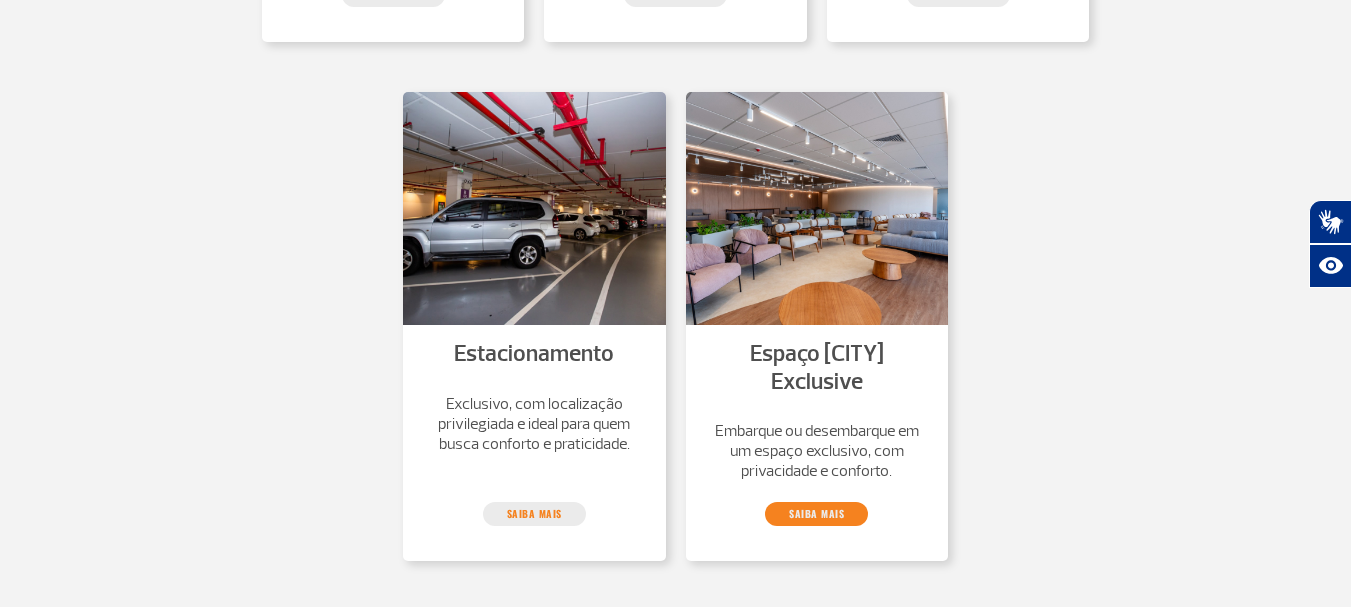 click on "saiba mais" at bounding box center [816, 514] 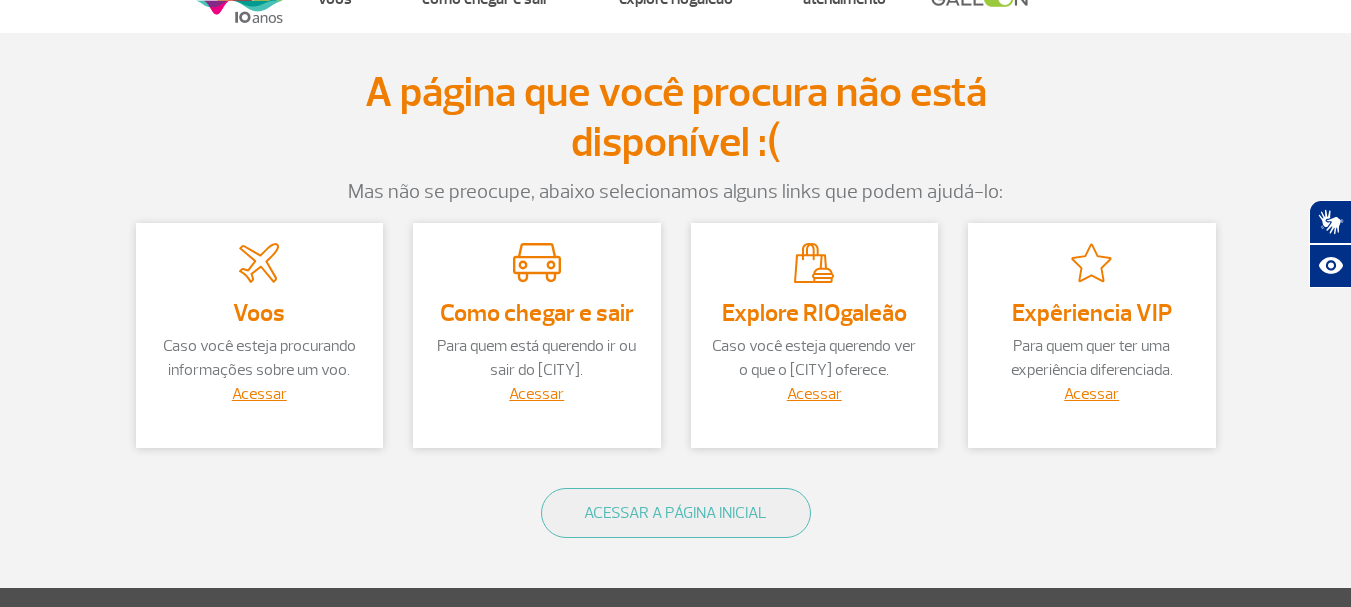 scroll, scrollTop: 100, scrollLeft: 0, axis: vertical 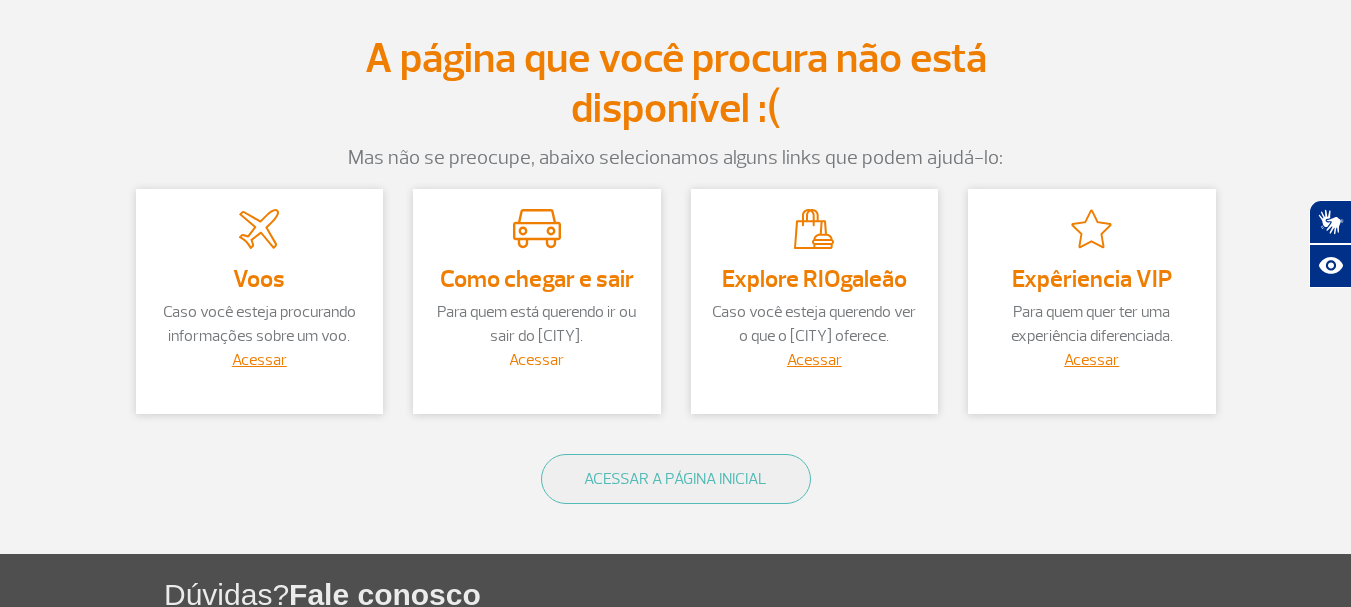 click on "Acessar" at bounding box center (536, 360) 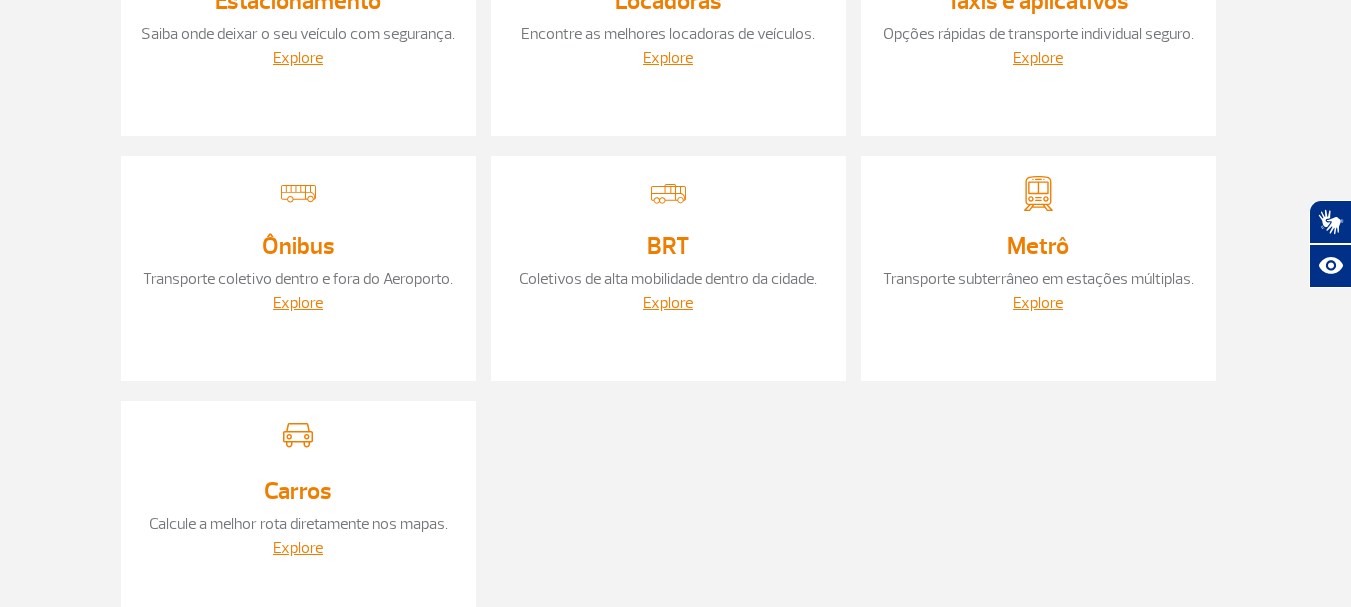 scroll, scrollTop: 500, scrollLeft: 0, axis: vertical 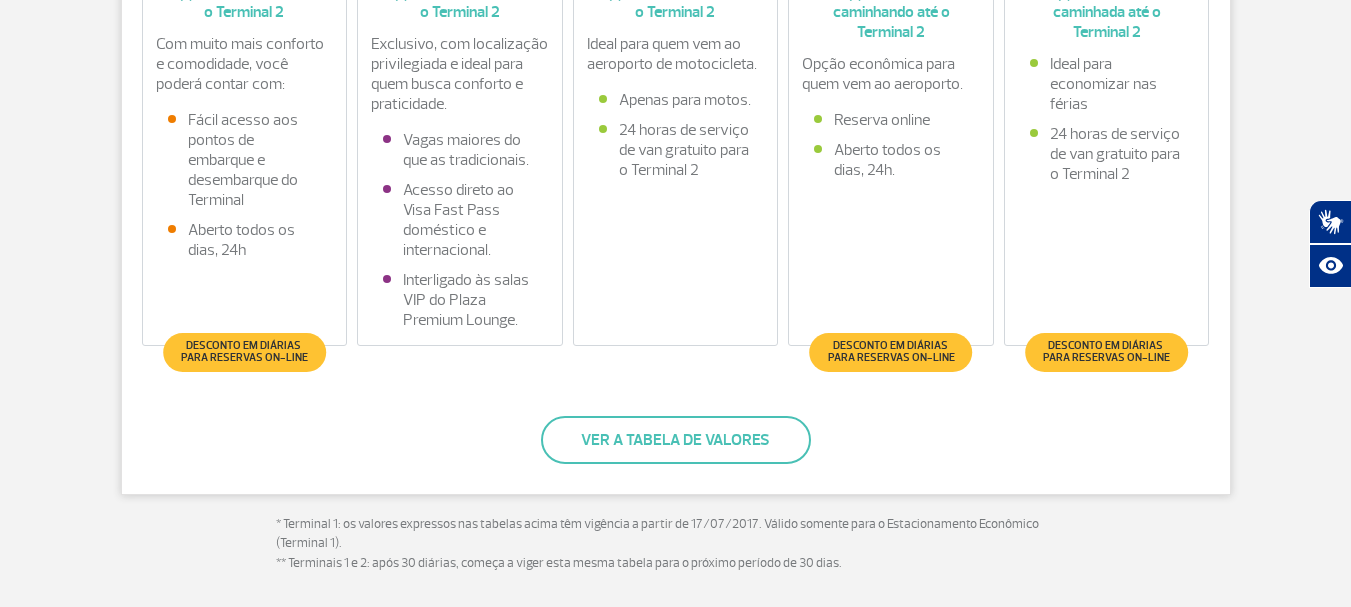 drag, startPoint x: 681, startPoint y: 441, endPoint x: 73, endPoint y: 240, distance: 640.36316 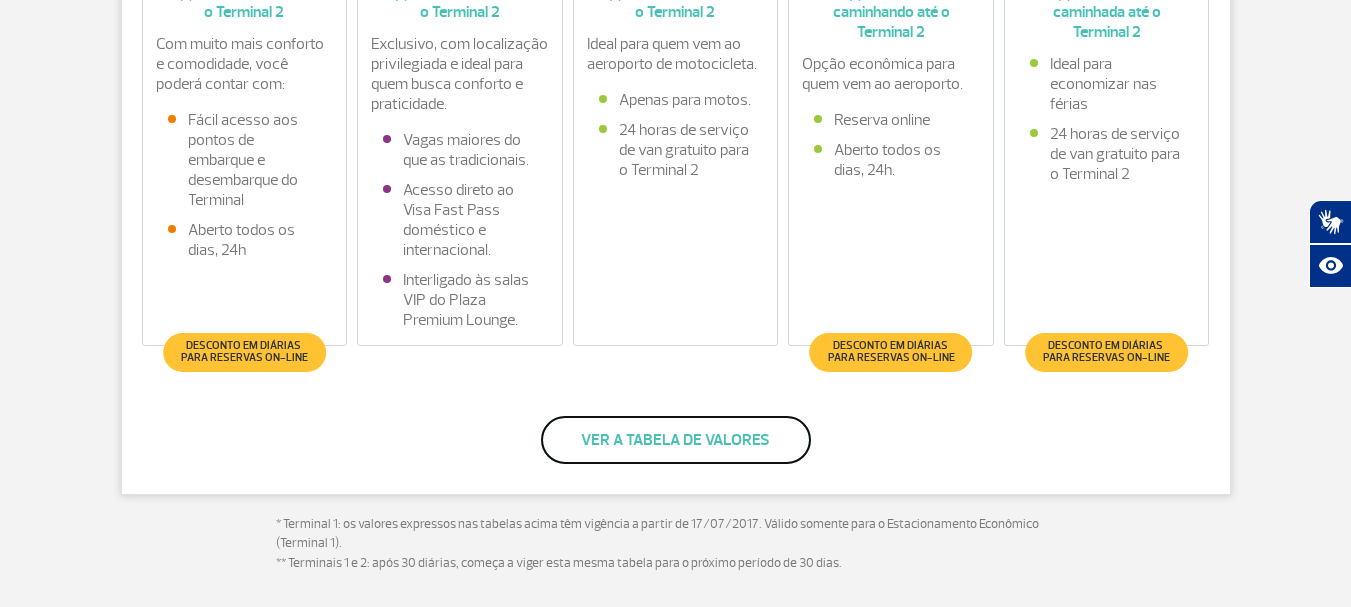 click on "Ver a tabela de valores" at bounding box center (676, 440) 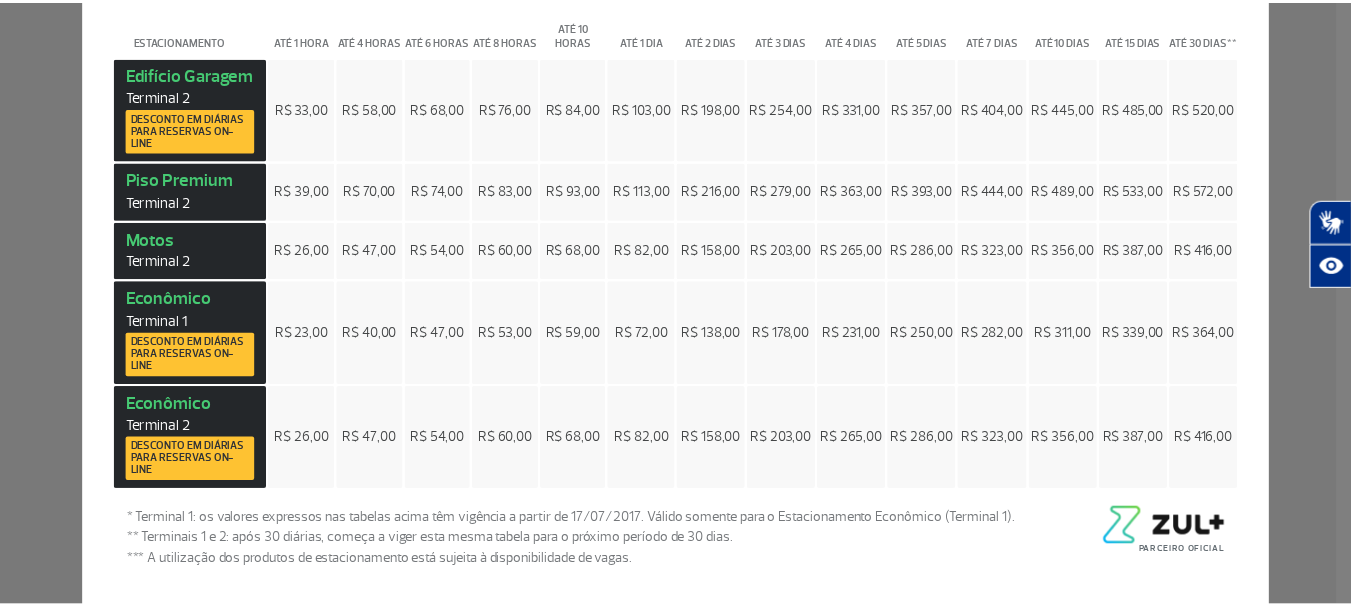 scroll, scrollTop: 0, scrollLeft: 0, axis: both 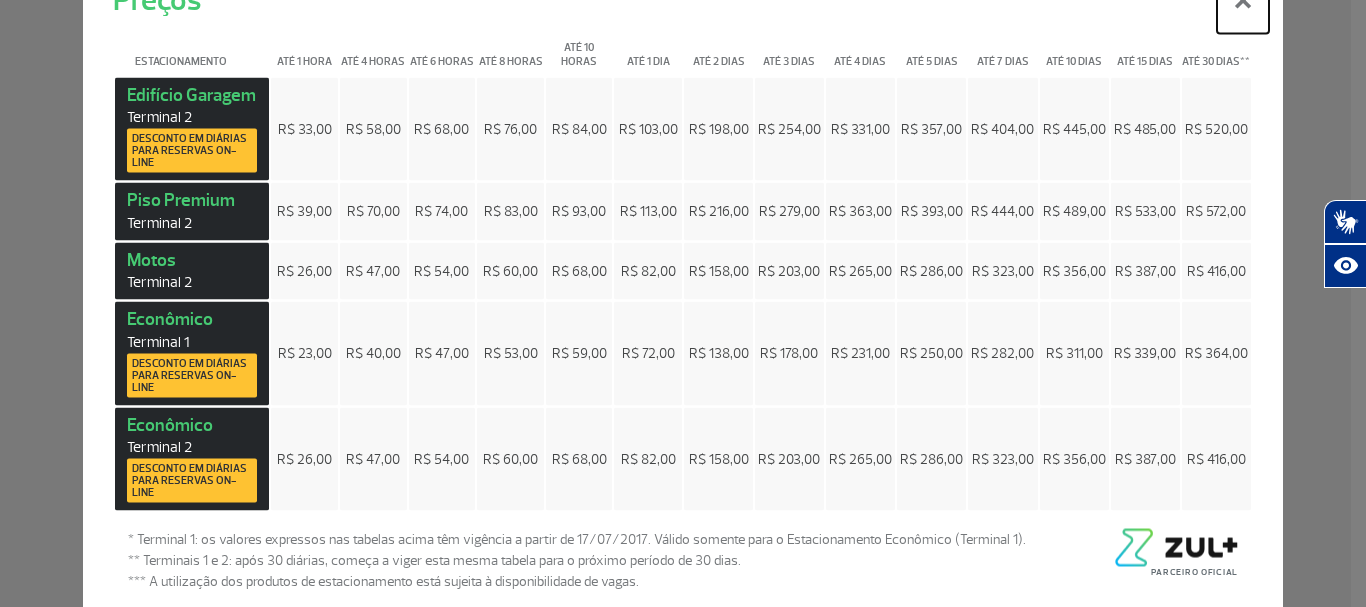 click on "×" at bounding box center (1243, -3) 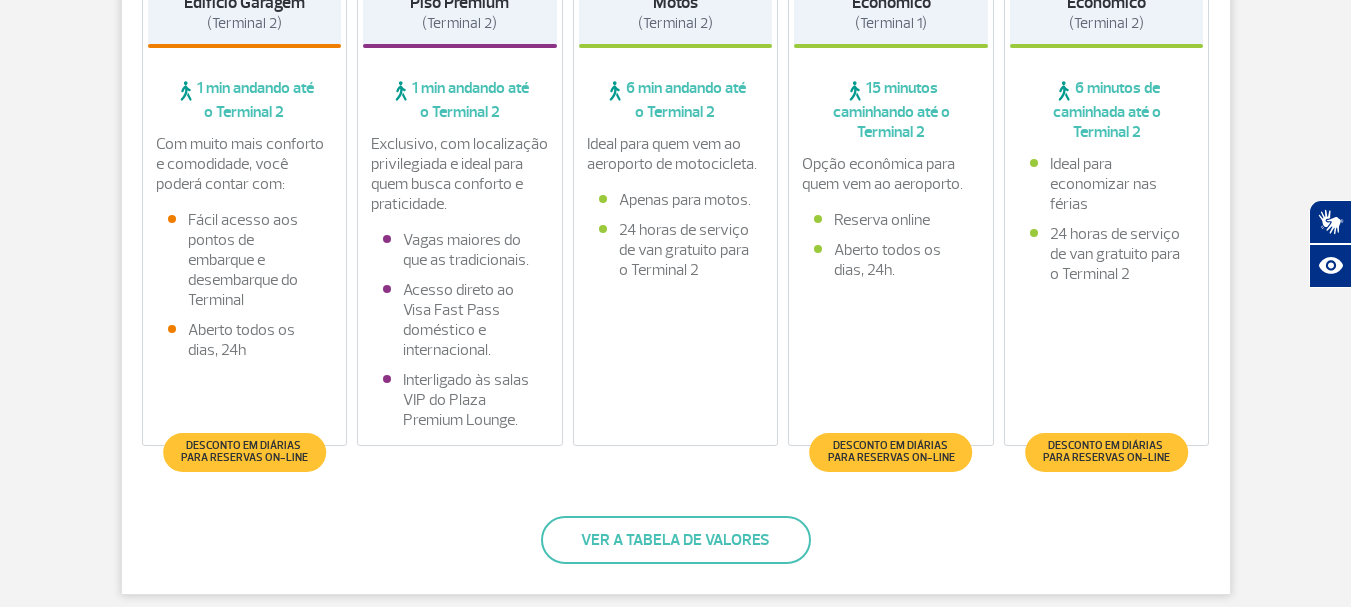 scroll, scrollTop: 800, scrollLeft: 0, axis: vertical 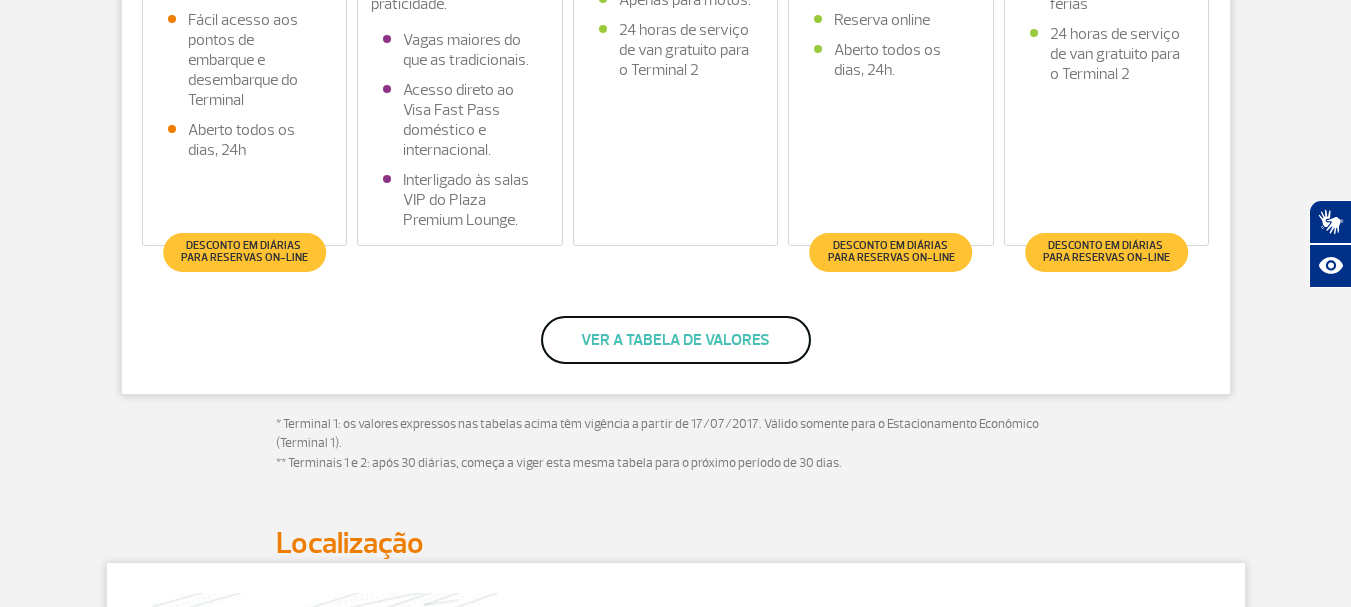 click on "Ver a tabela de valores" at bounding box center (676, 340) 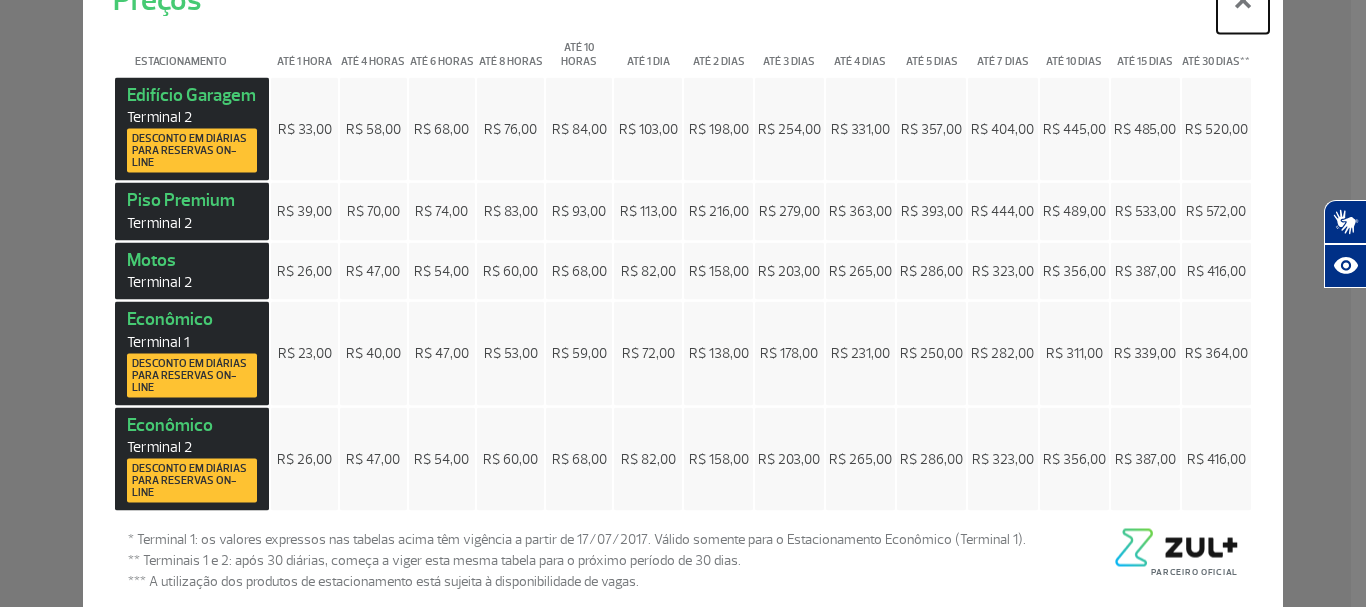 click on "×" at bounding box center (1243, -3) 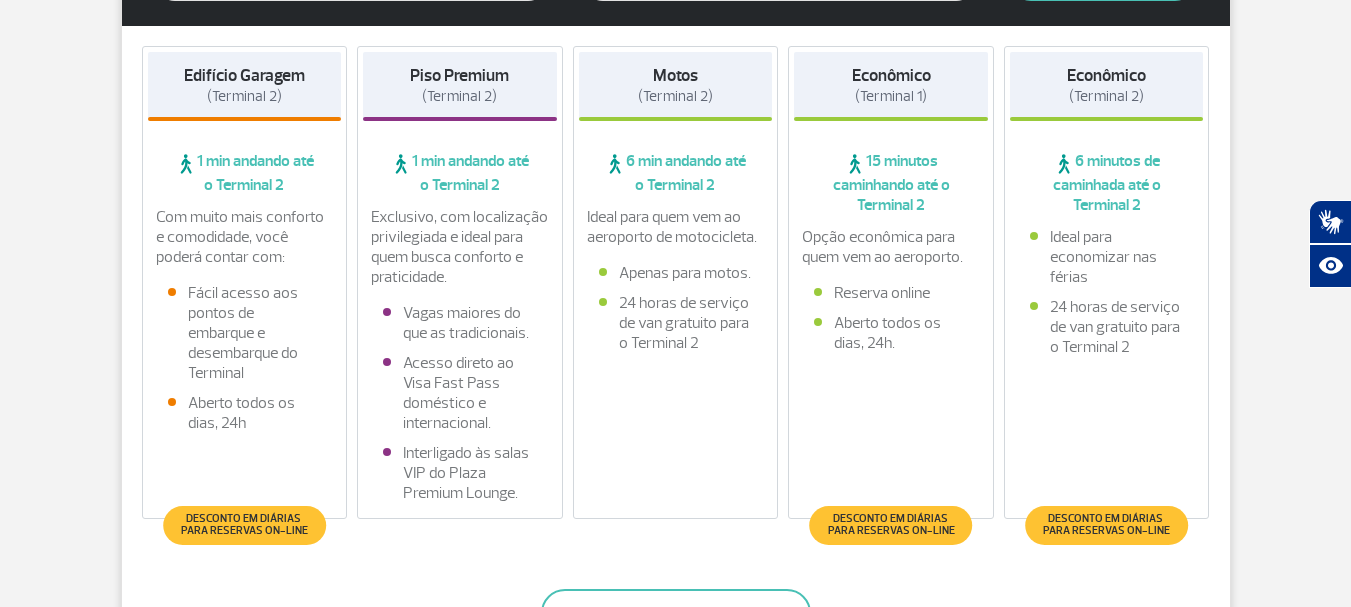 scroll, scrollTop: 500, scrollLeft: 0, axis: vertical 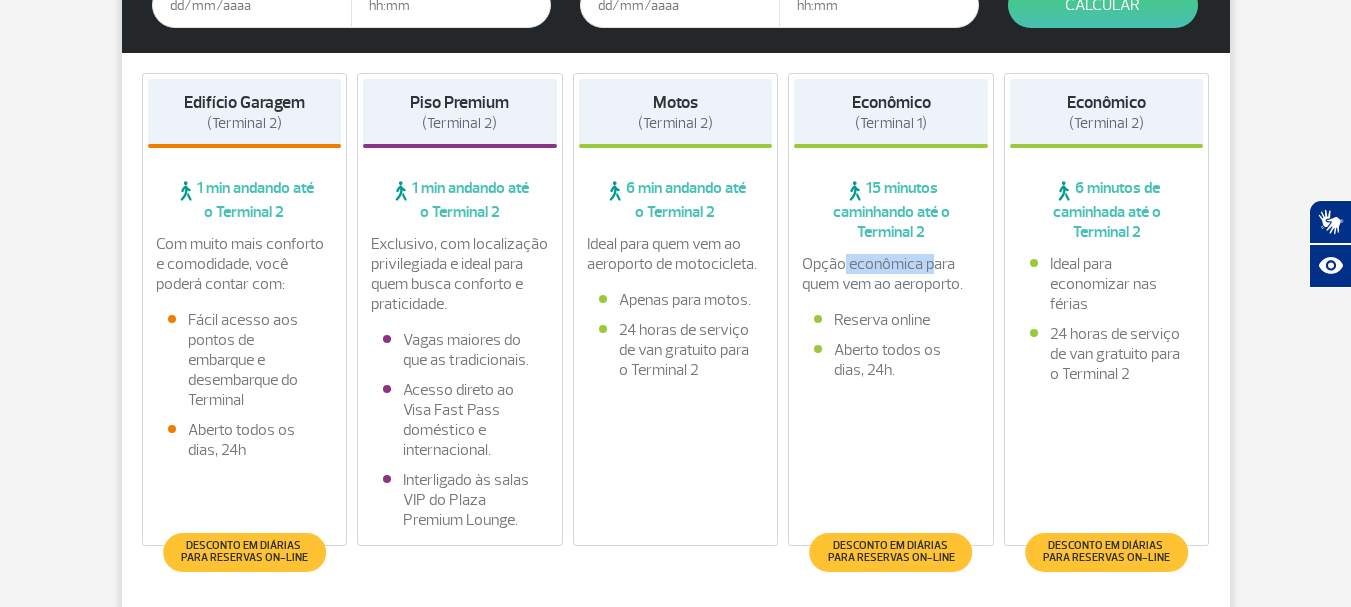 drag, startPoint x: 844, startPoint y: 264, endPoint x: 933, endPoint y: 264, distance: 89 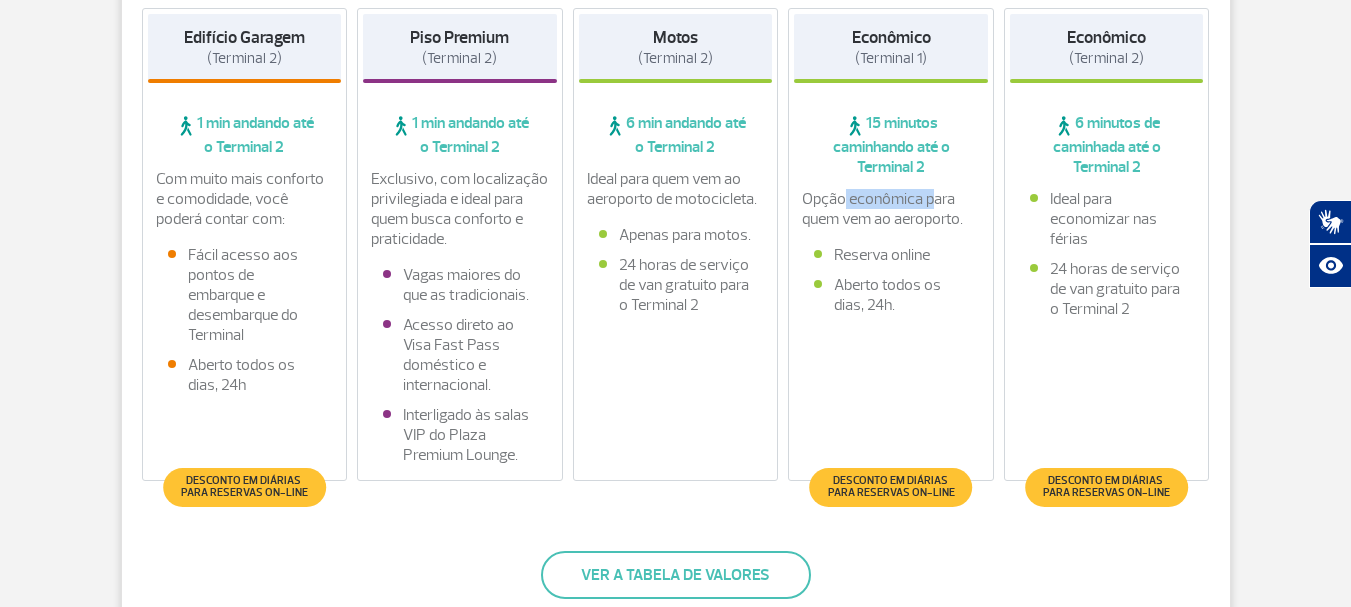 scroll, scrollTop: 600, scrollLeft: 0, axis: vertical 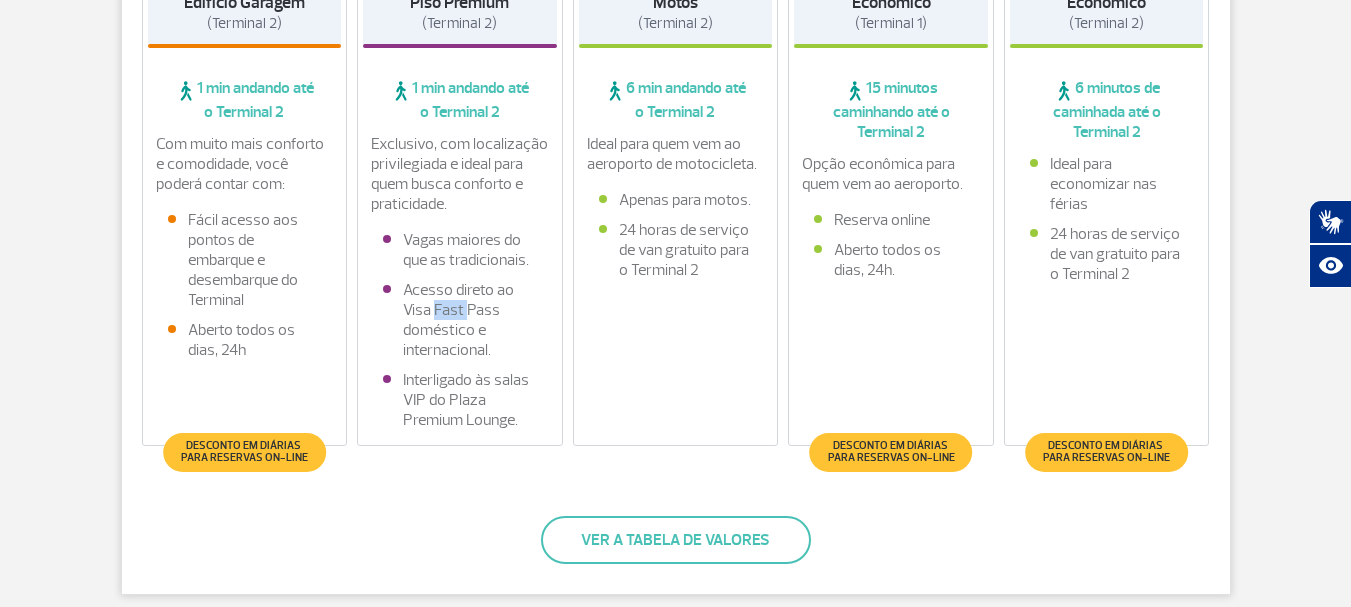 drag, startPoint x: 436, startPoint y: 312, endPoint x: 470, endPoint y: 309, distance: 34.132095 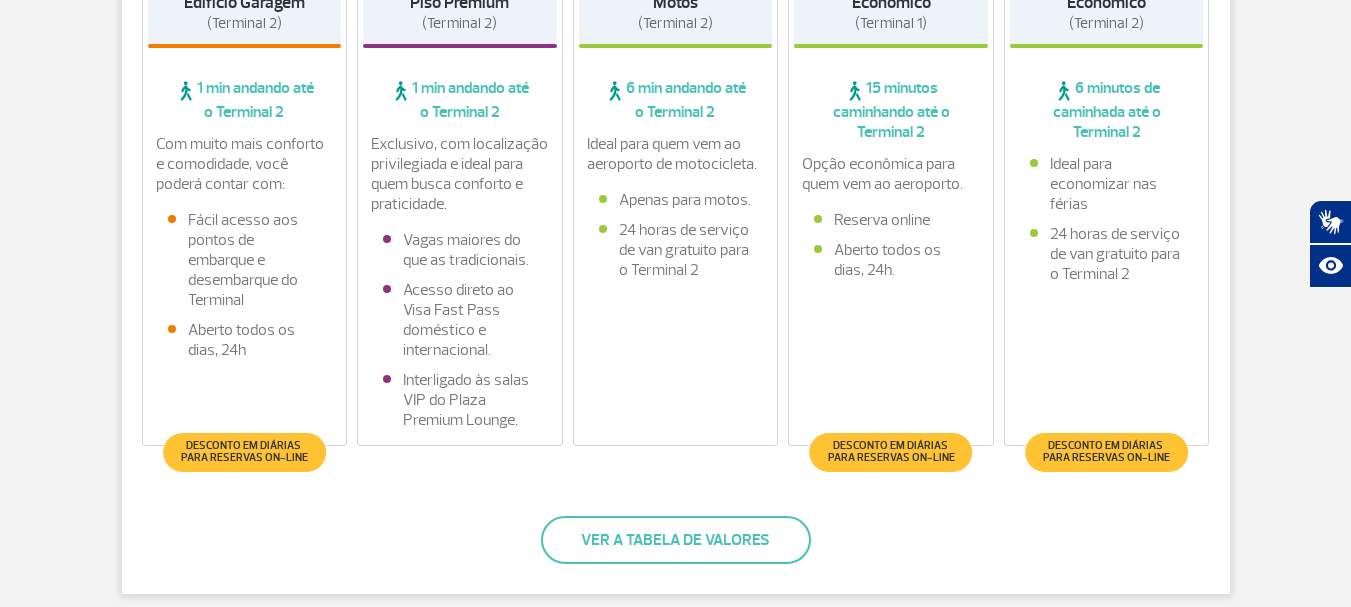 click on "Acesso direto ao Visa Fast Pass doméstico e internacional." at bounding box center (460, 320) 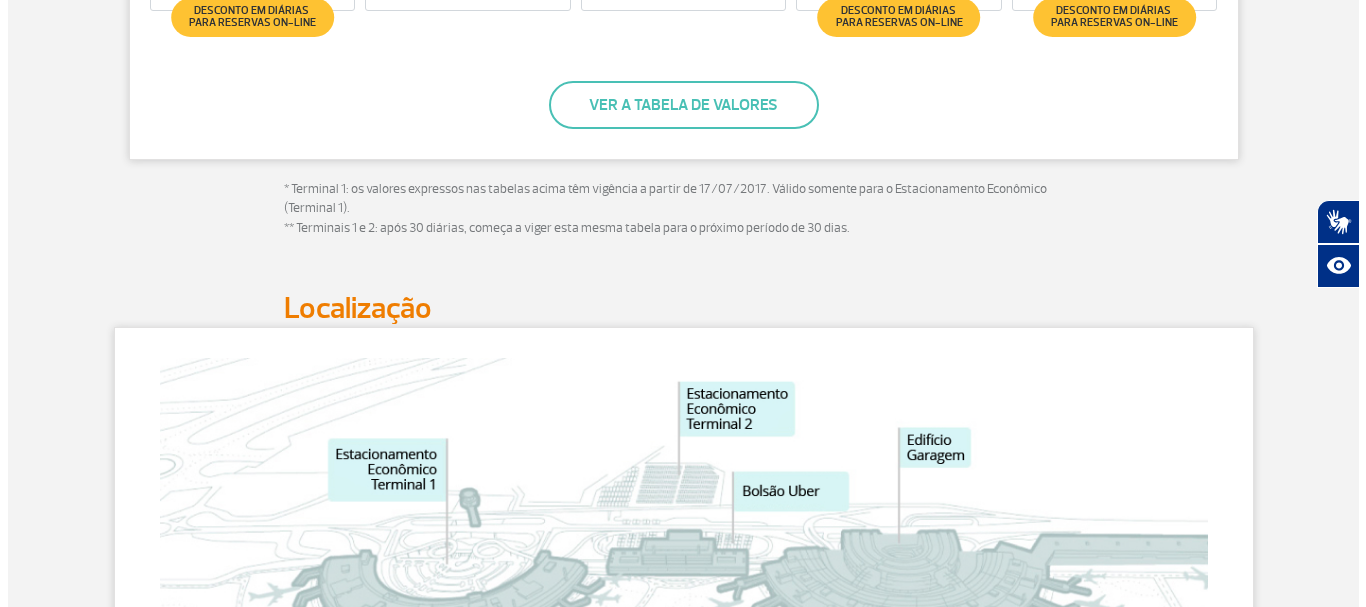 scroll, scrollTop: 1000, scrollLeft: 0, axis: vertical 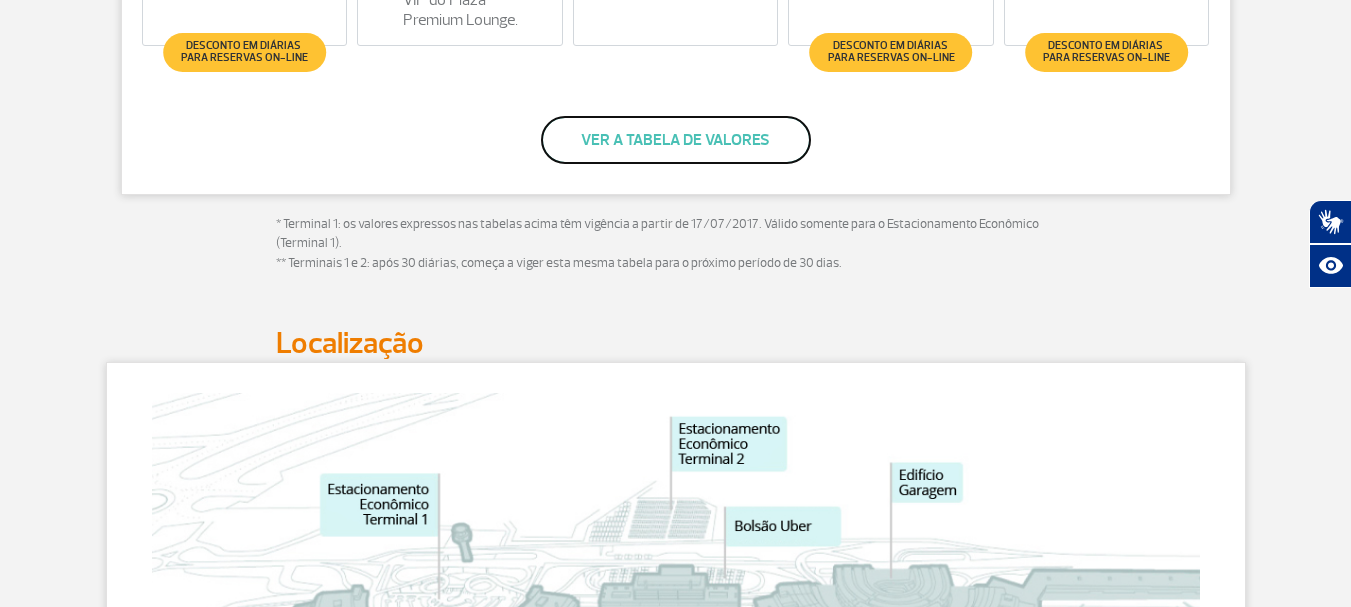 click on "Ver a tabela de valores" at bounding box center (676, 140) 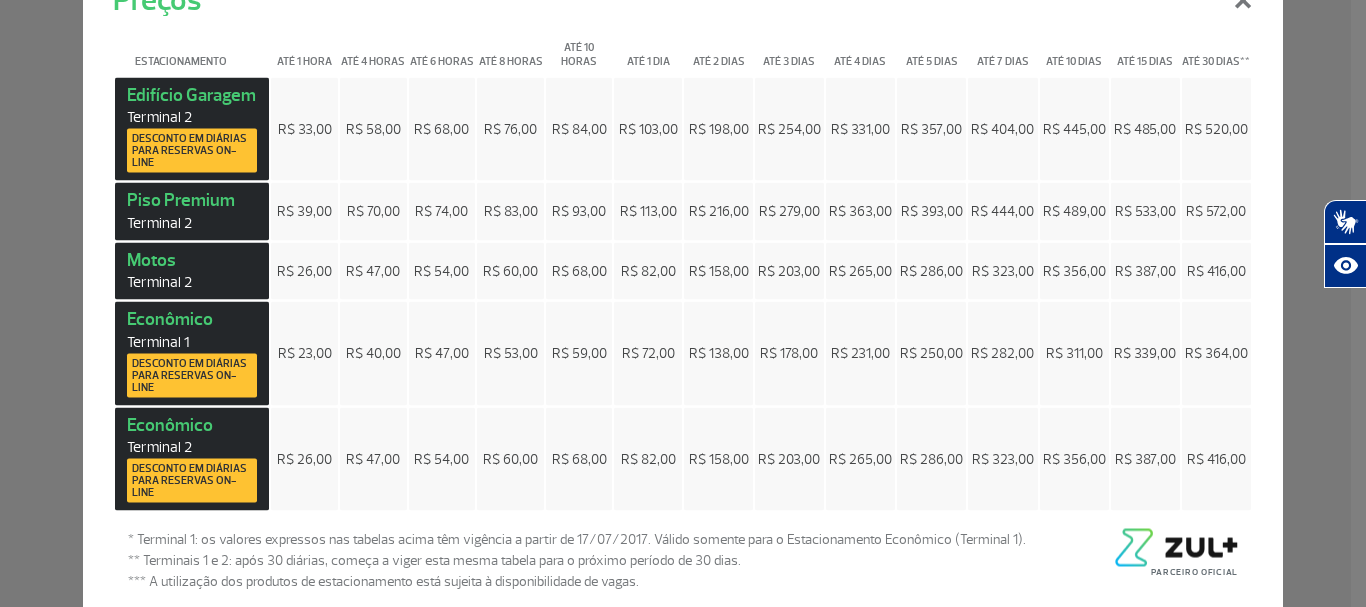 click on "Até 30 dias**" at bounding box center [1216, 49] 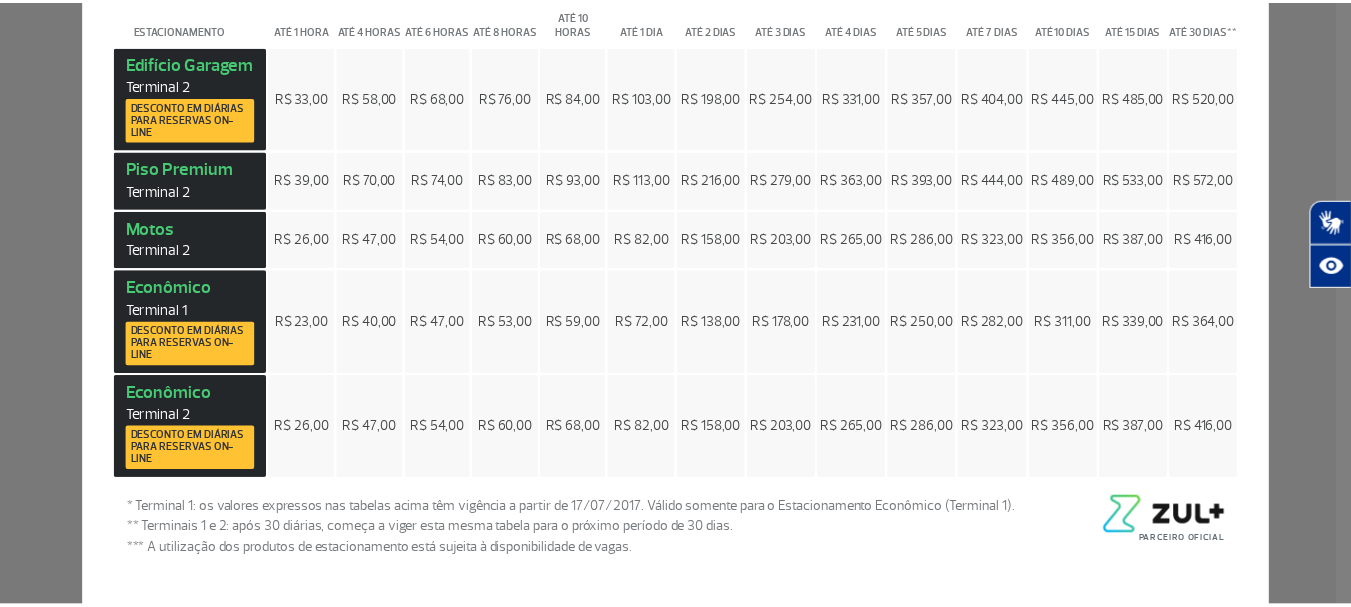 scroll, scrollTop: 0, scrollLeft: 0, axis: both 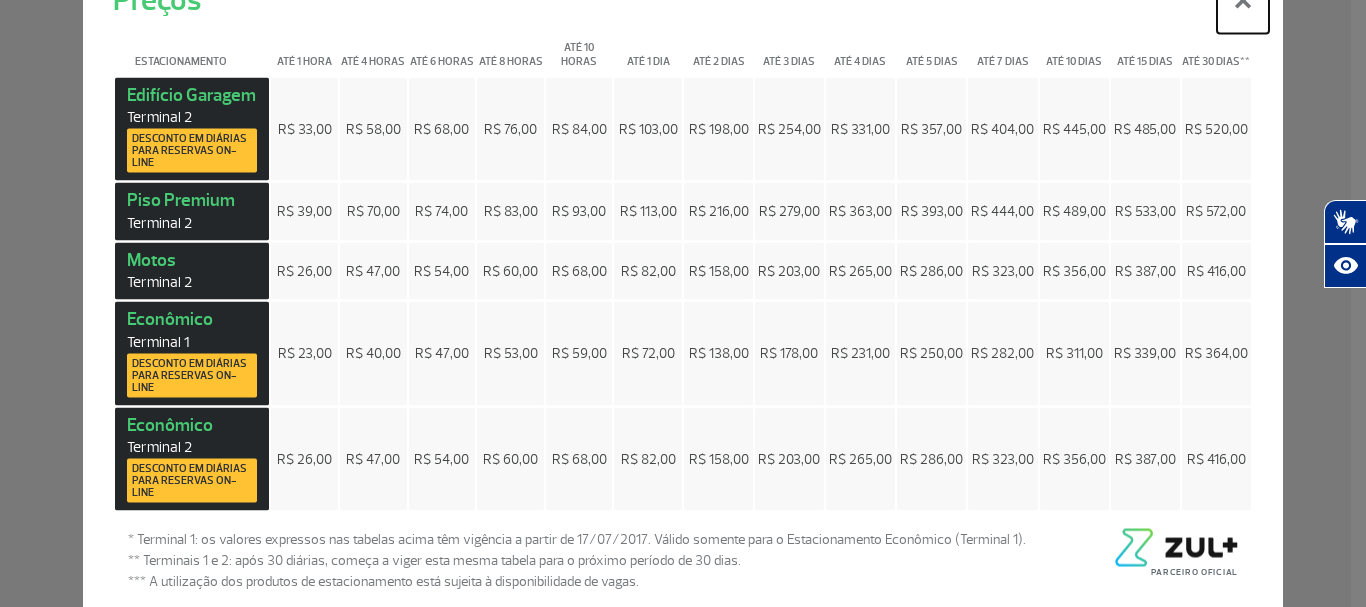 click on "×" at bounding box center (1243, -3) 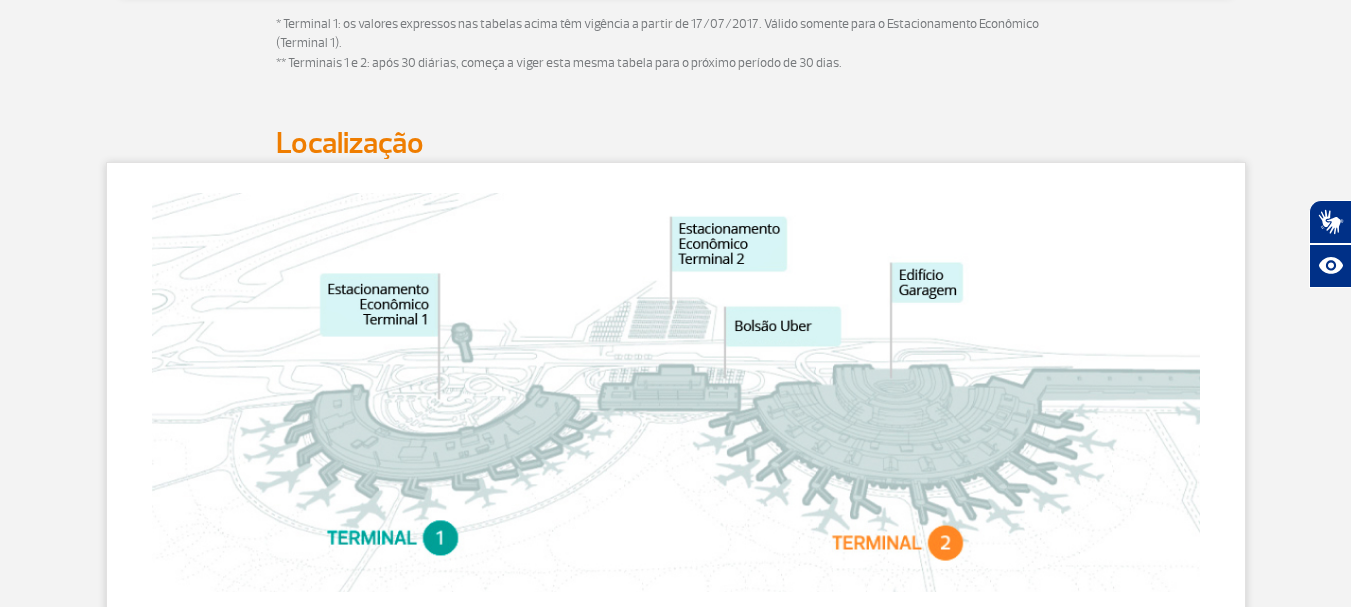 scroll, scrollTop: 800, scrollLeft: 0, axis: vertical 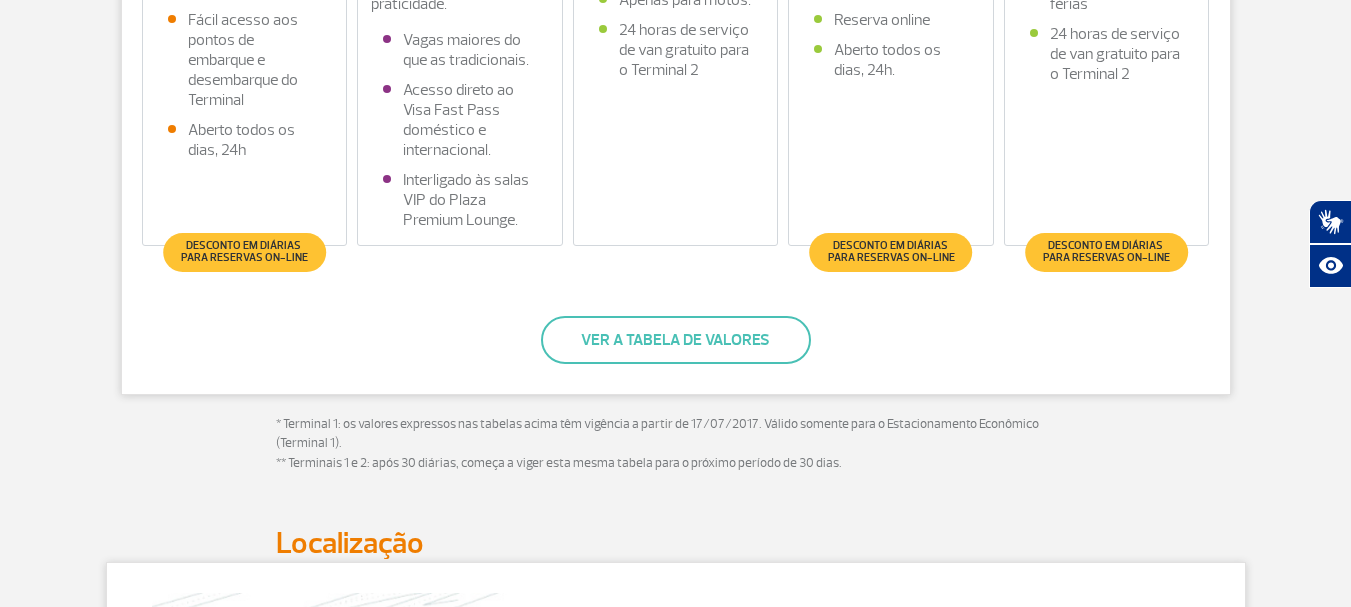click on "Desconto em diárias para reservas on-line" at bounding box center (244, 252) 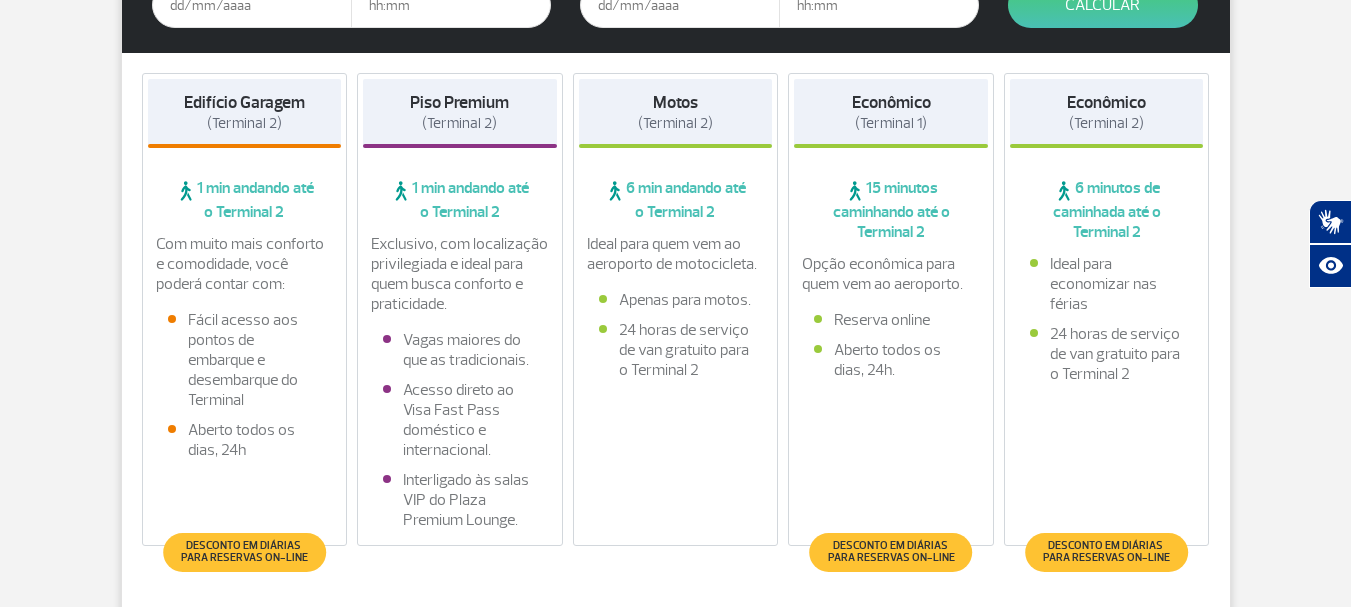 scroll, scrollTop: 400, scrollLeft: 0, axis: vertical 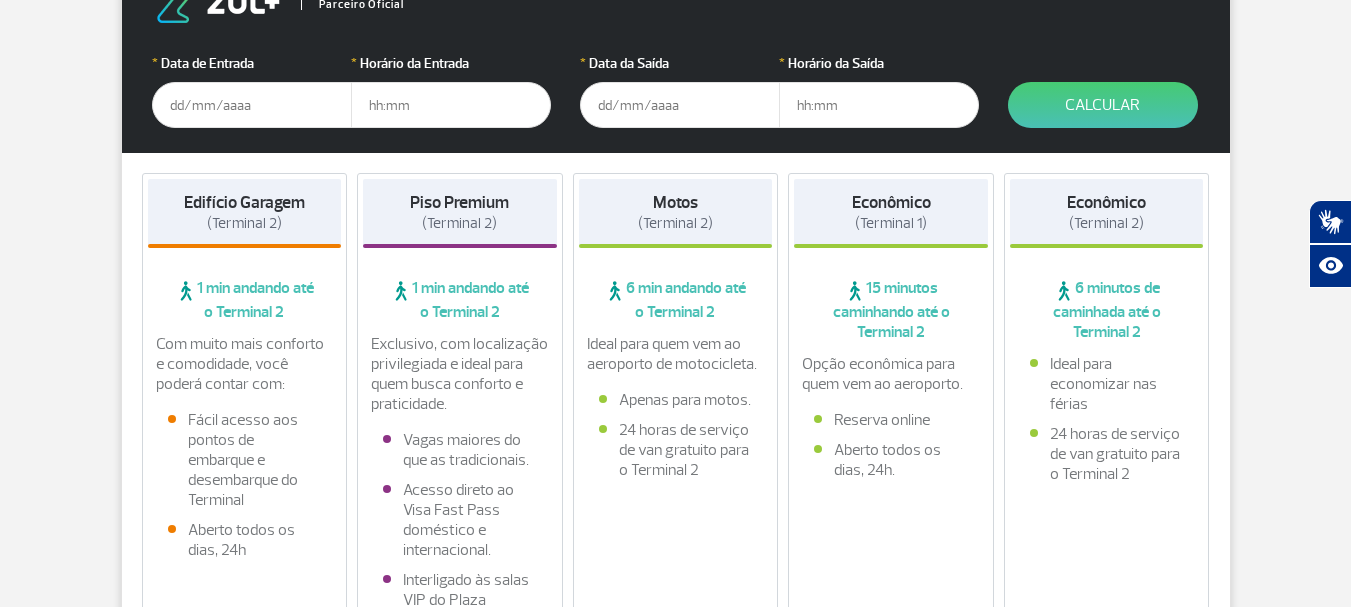 click at bounding box center [252, 105] 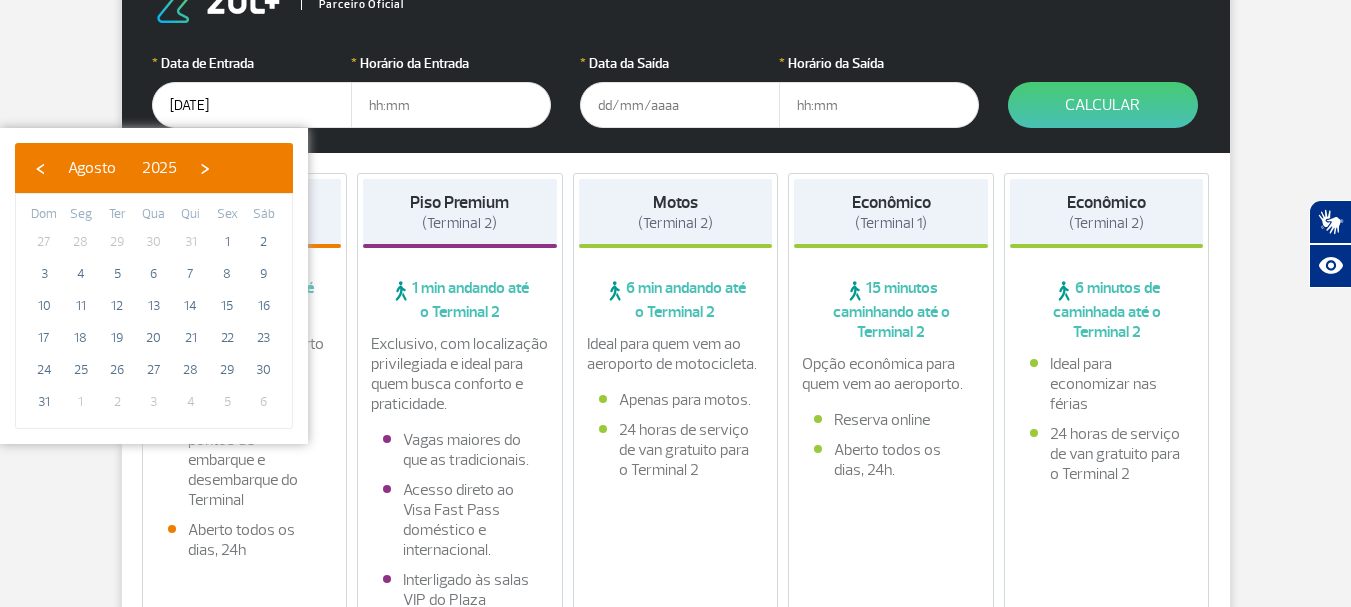 type on "20/08/2025" 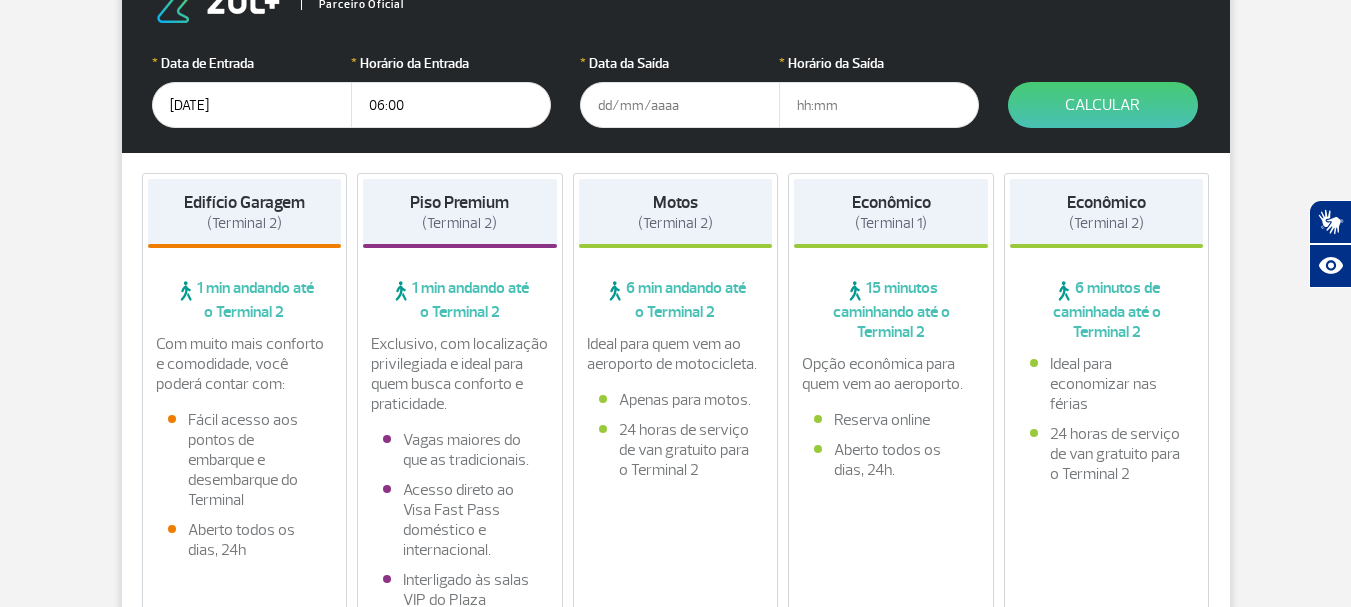 type on "06:00" 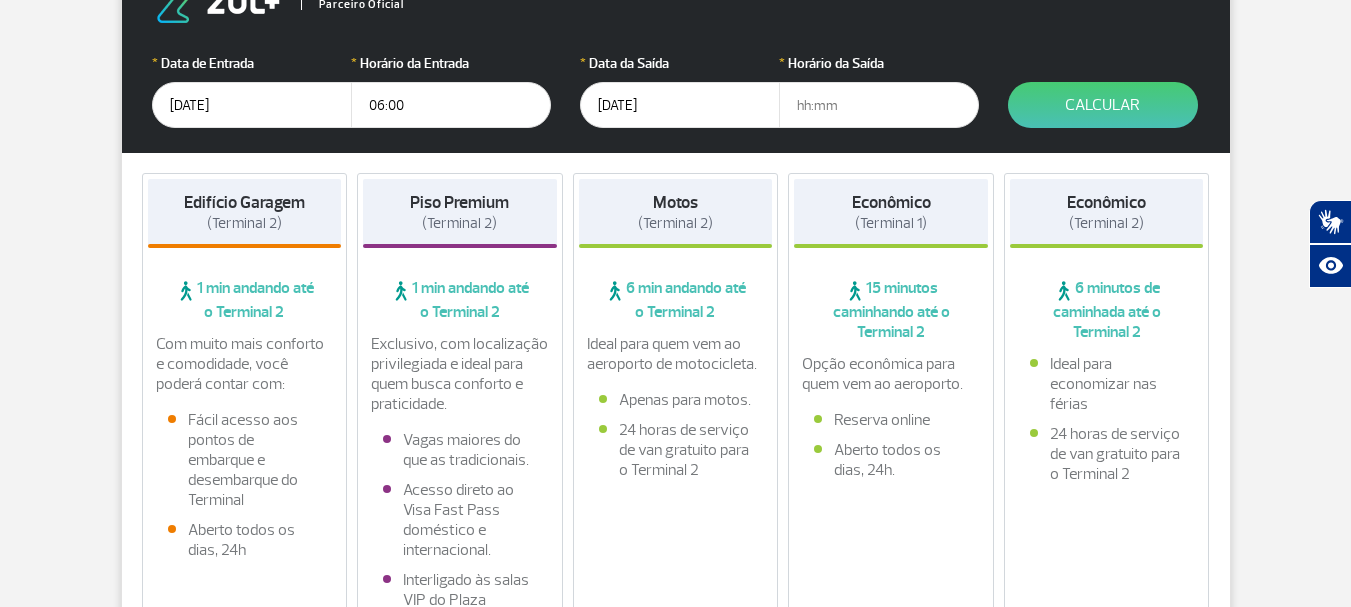 type on "02/09/2025" 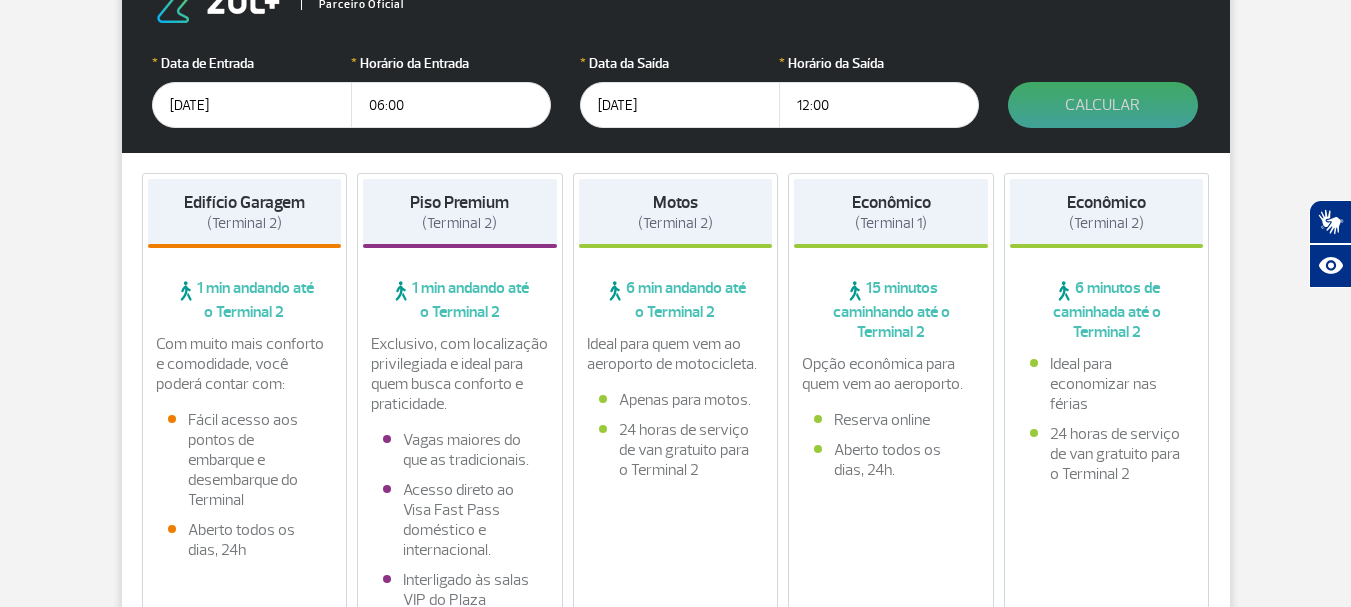 type on "12:00" 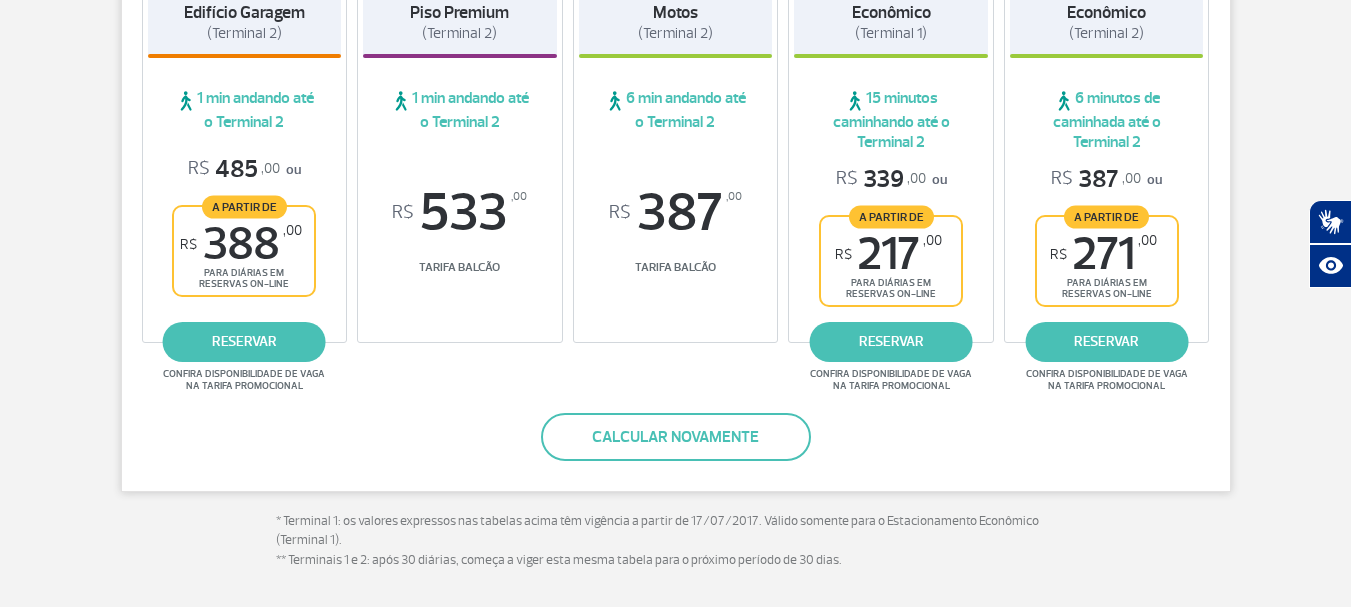 scroll, scrollTop: 507, scrollLeft: 0, axis: vertical 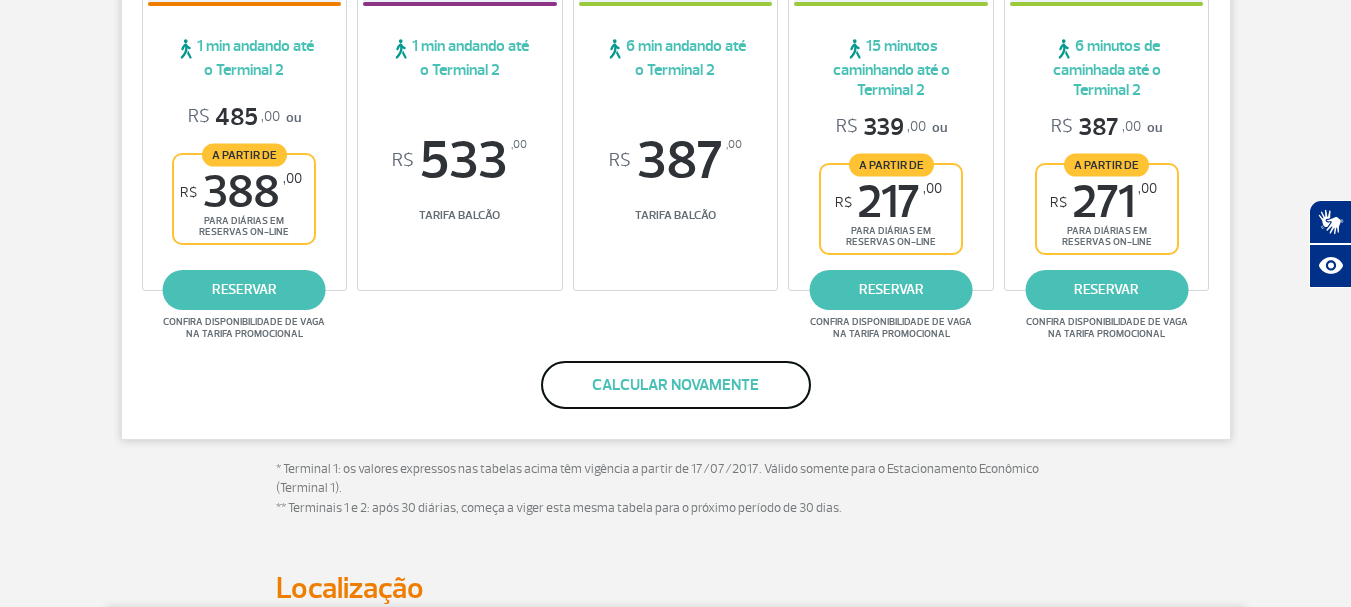 click on "Calcular novamente" at bounding box center (676, 385) 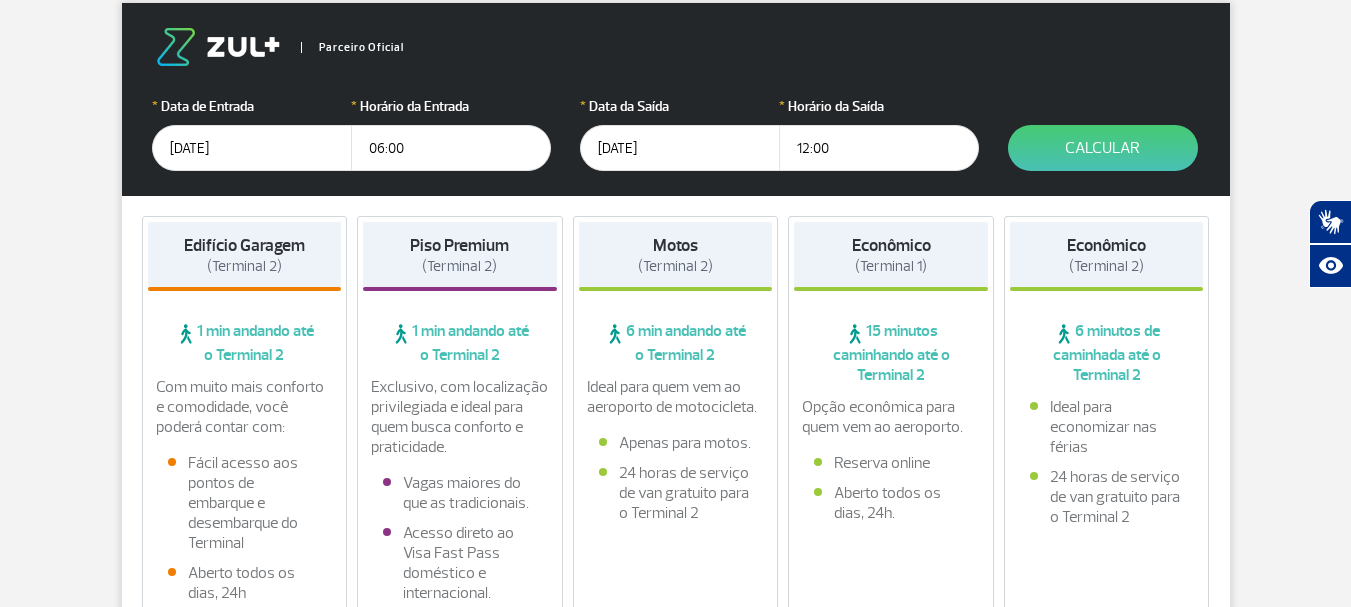 scroll, scrollTop: 342, scrollLeft: 0, axis: vertical 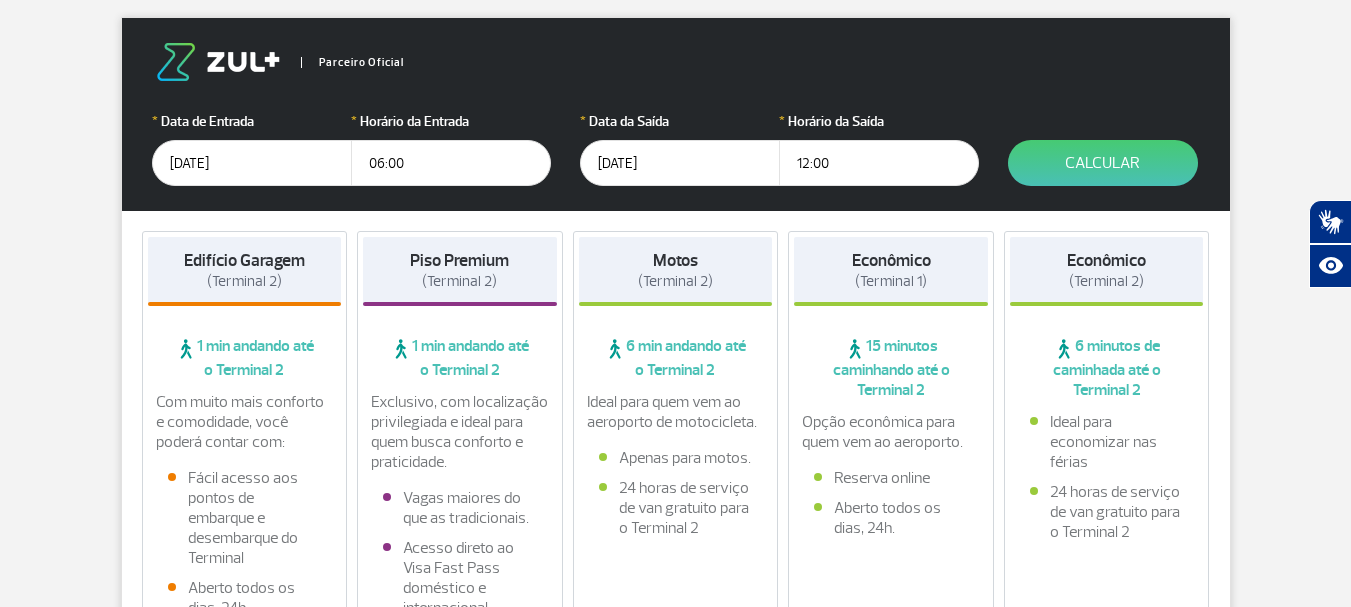 click on "02/09/2025" at bounding box center (680, 163) 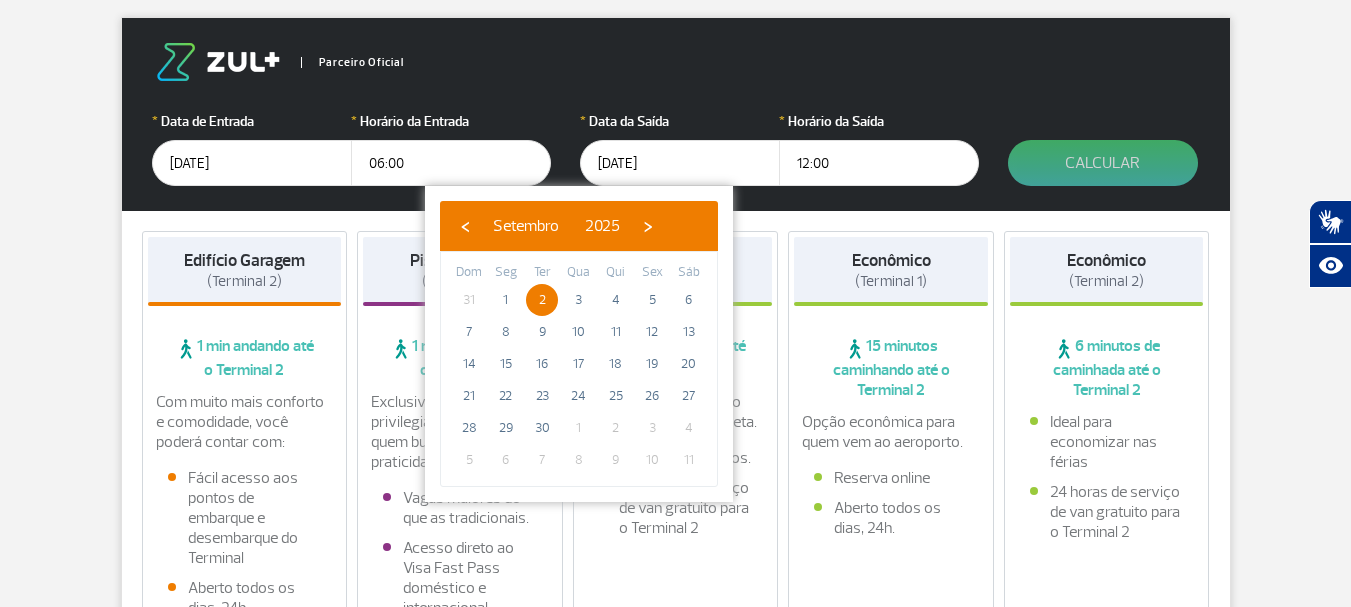 type on "03/09/2025" 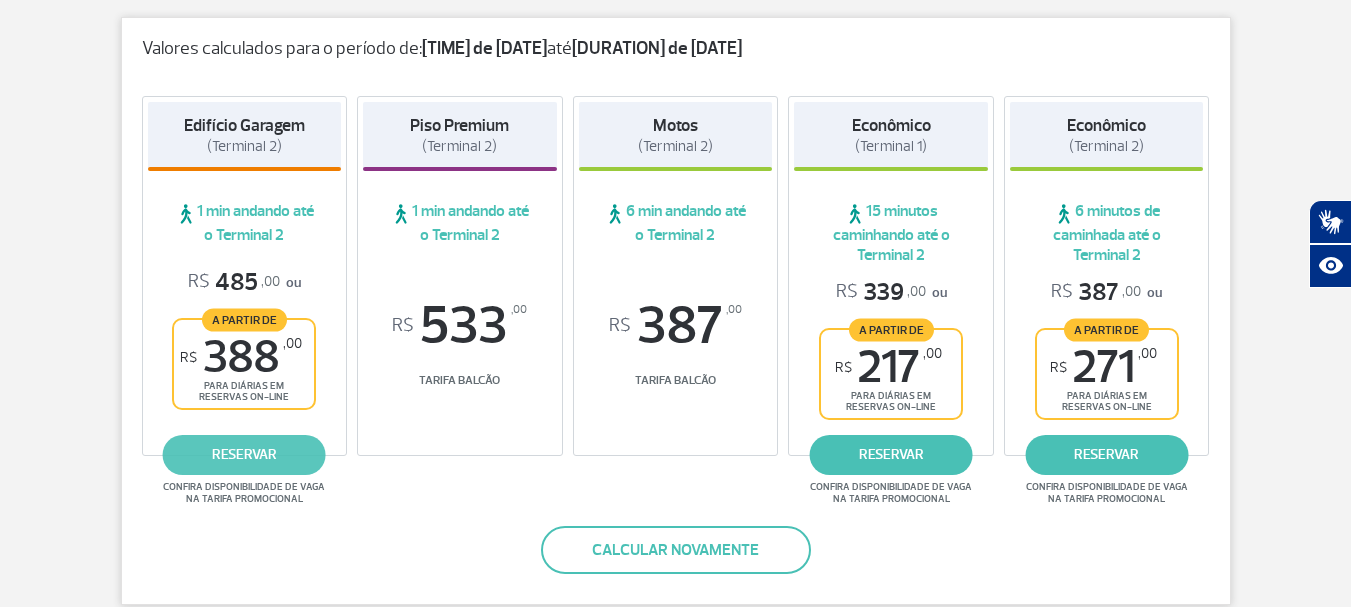 click on "reservar" at bounding box center (244, 455) 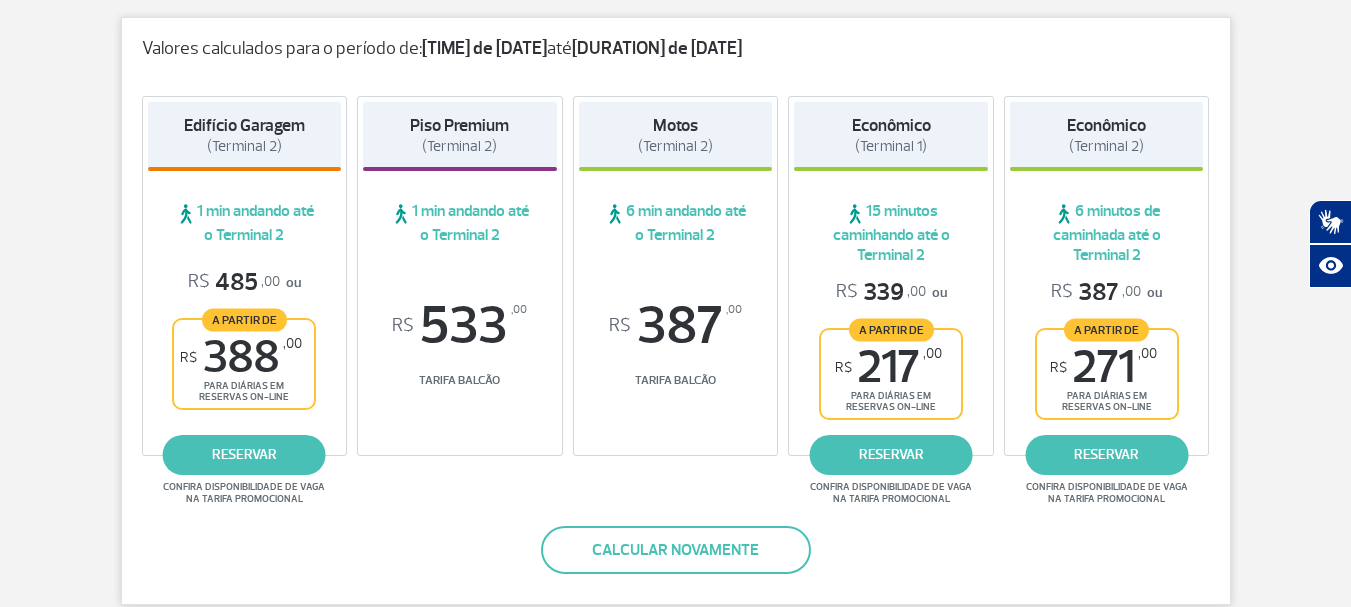 scroll, scrollTop: 242, scrollLeft: 0, axis: vertical 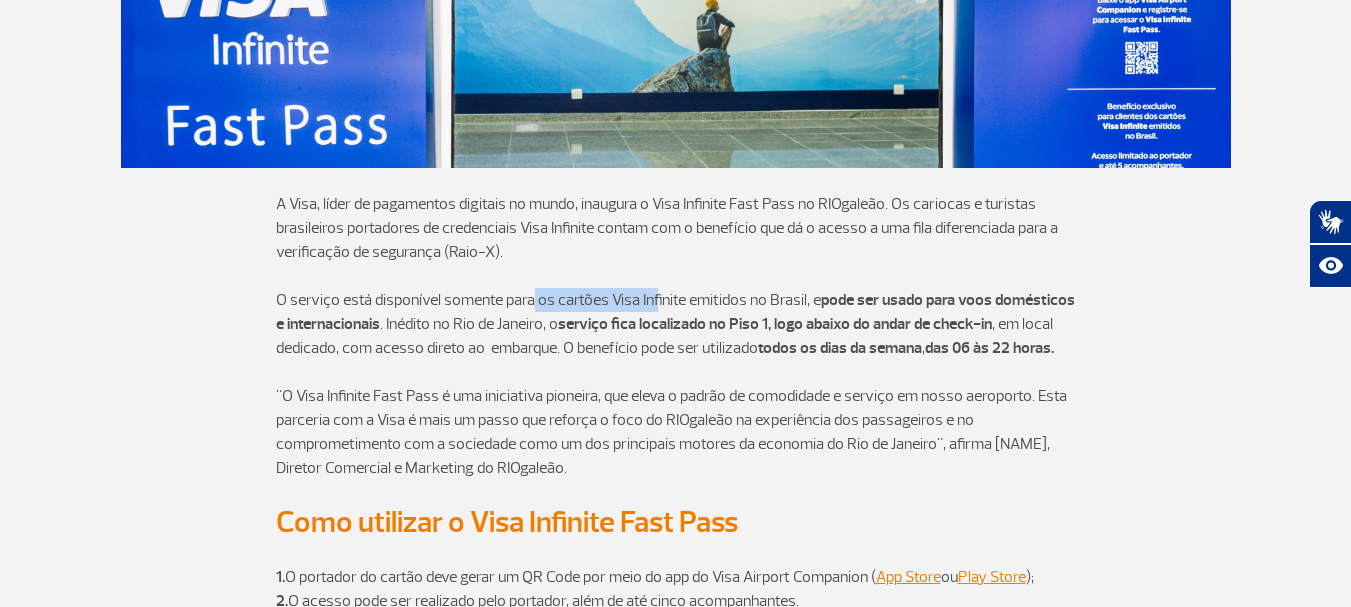 drag, startPoint x: 532, startPoint y: 297, endPoint x: 655, endPoint y: 306, distance: 123.32883 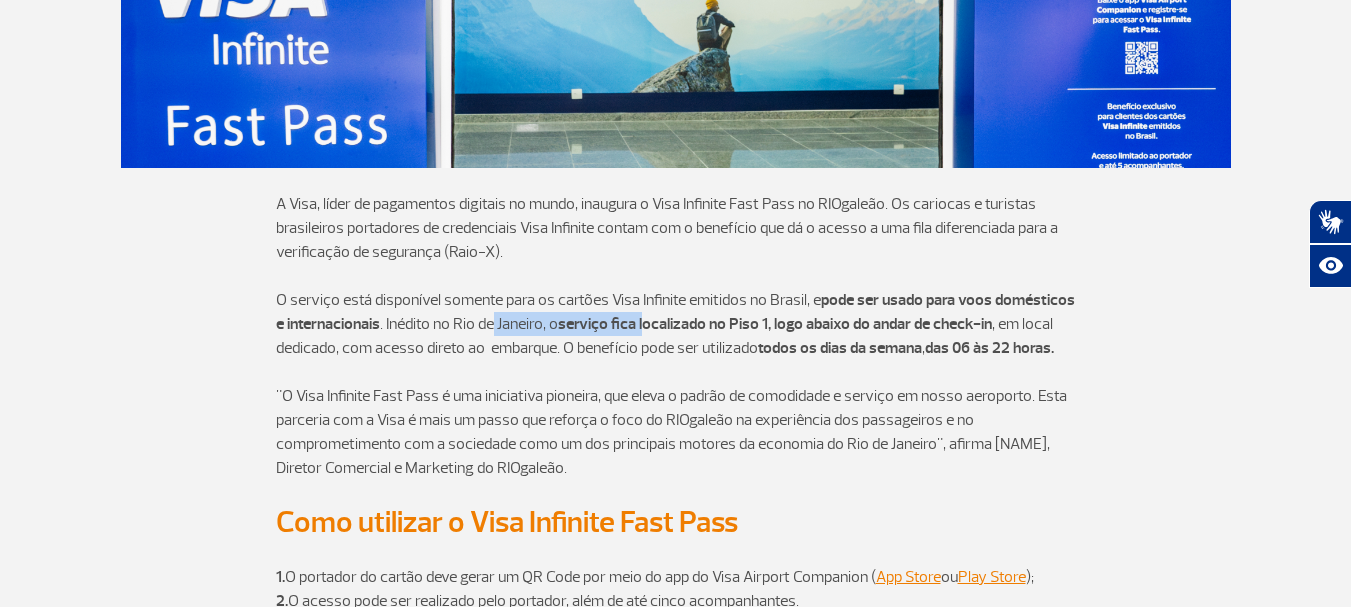 drag, startPoint x: 495, startPoint y: 328, endPoint x: 649, endPoint y: 329, distance: 154.00325 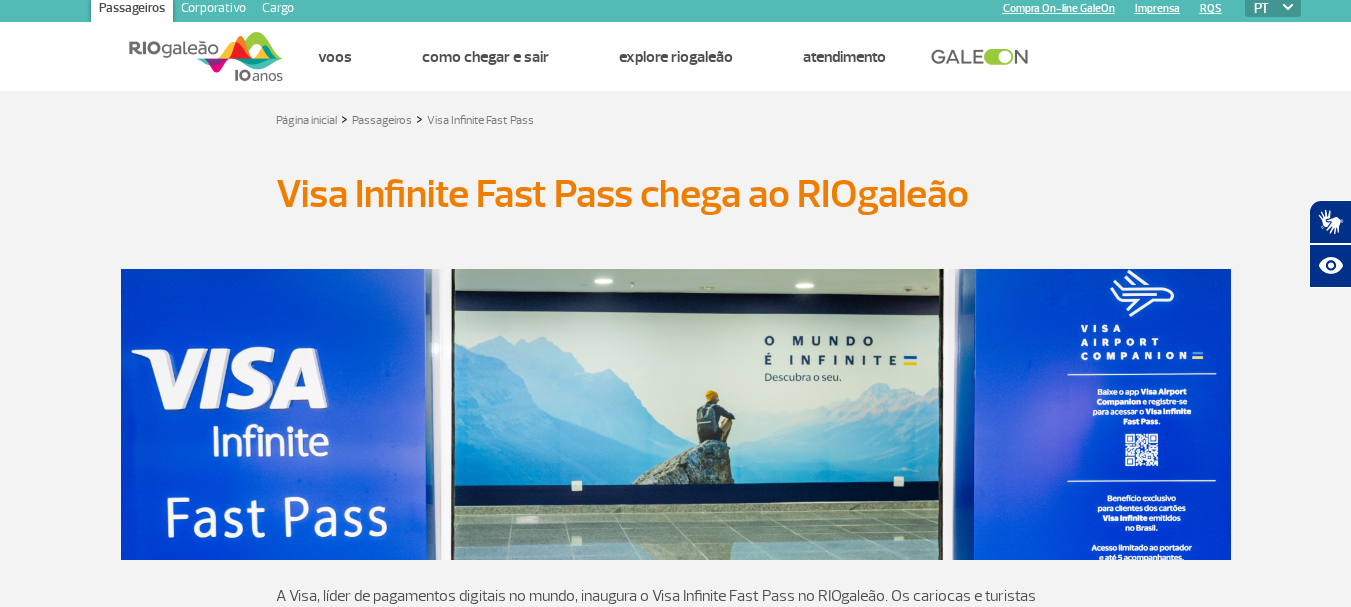 scroll, scrollTop: 0, scrollLeft: 0, axis: both 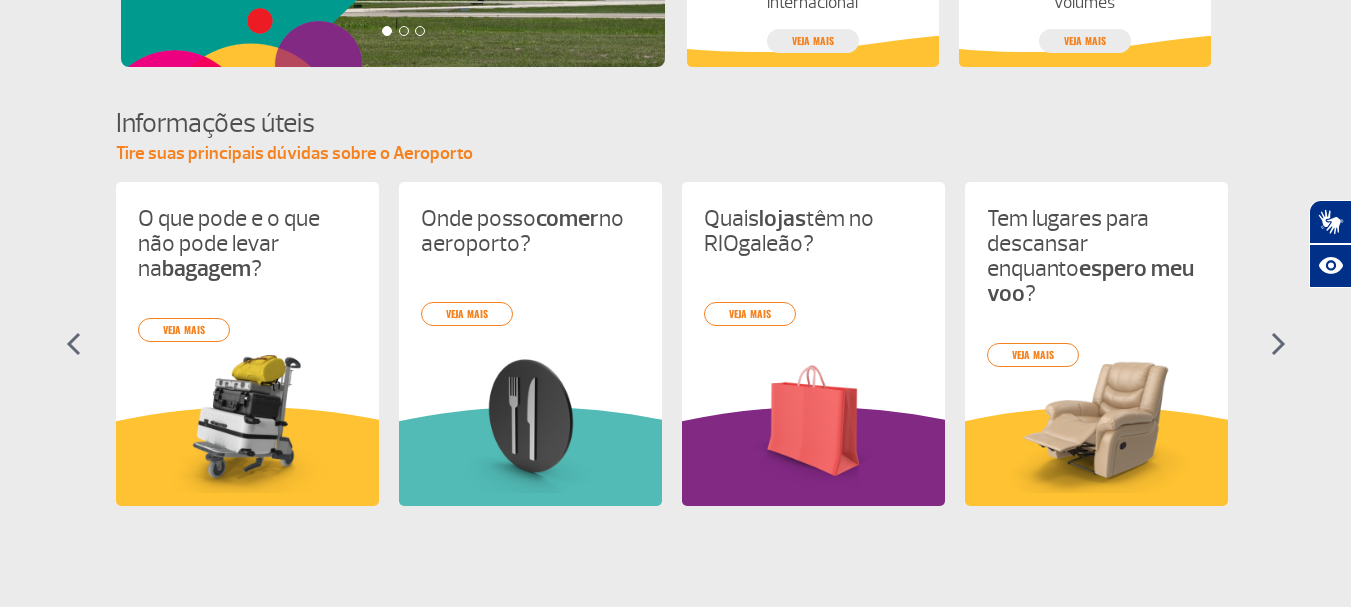 click at bounding box center [1278, 344] 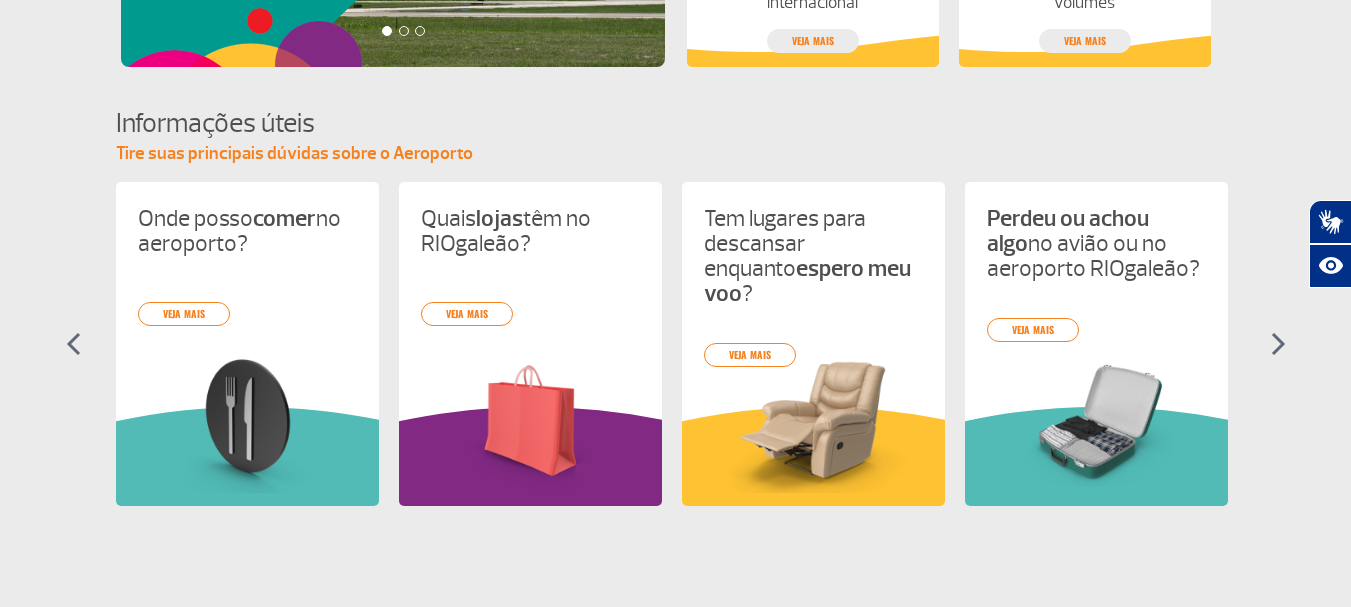 click at bounding box center (1278, 344) 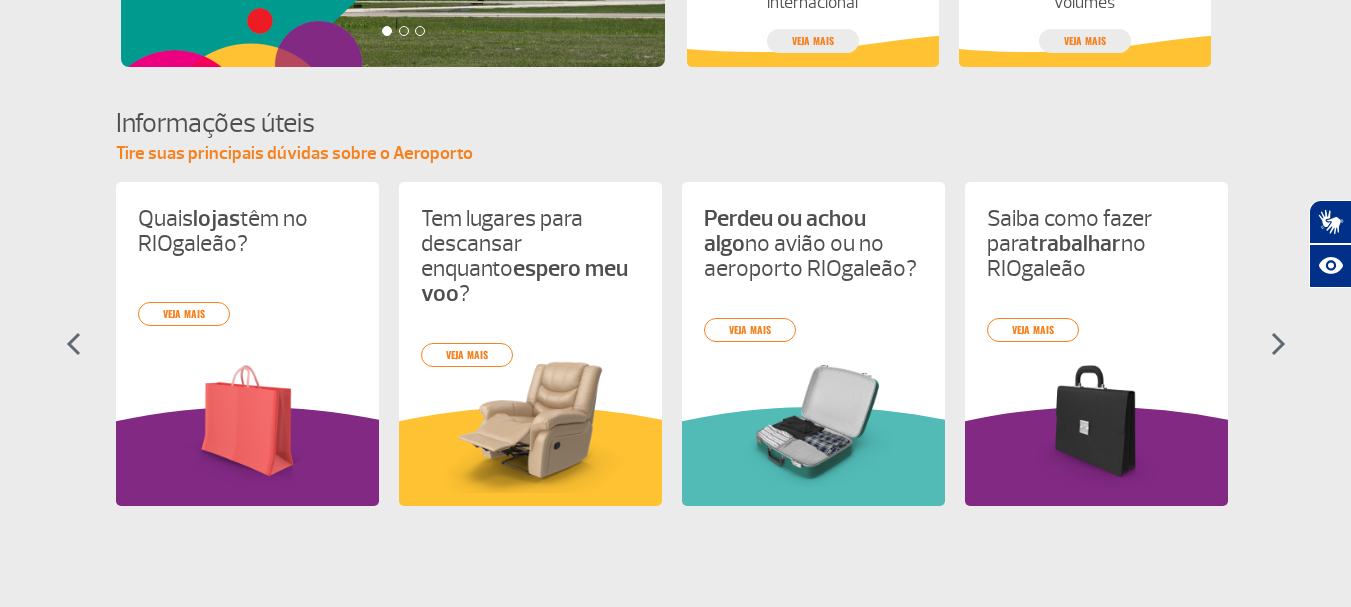 click at bounding box center [1278, 344] 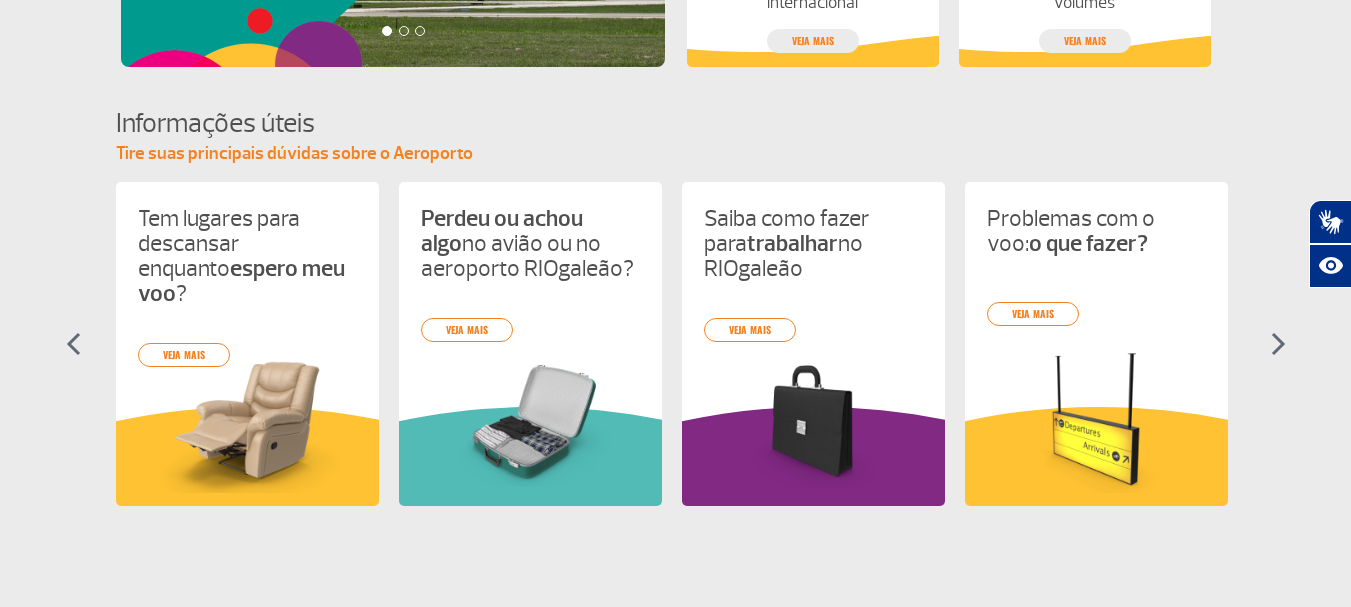 click at bounding box center (1278, 344) 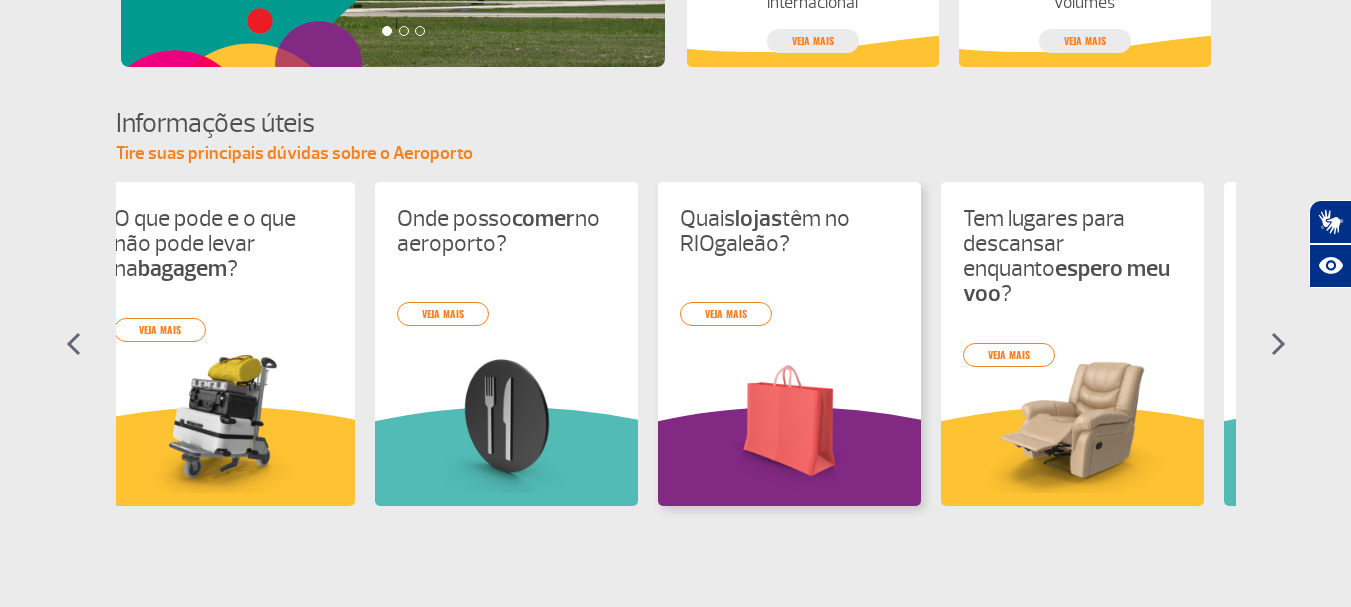 scroll, scrollTop: 0, scrollLeft: 0, axis: both 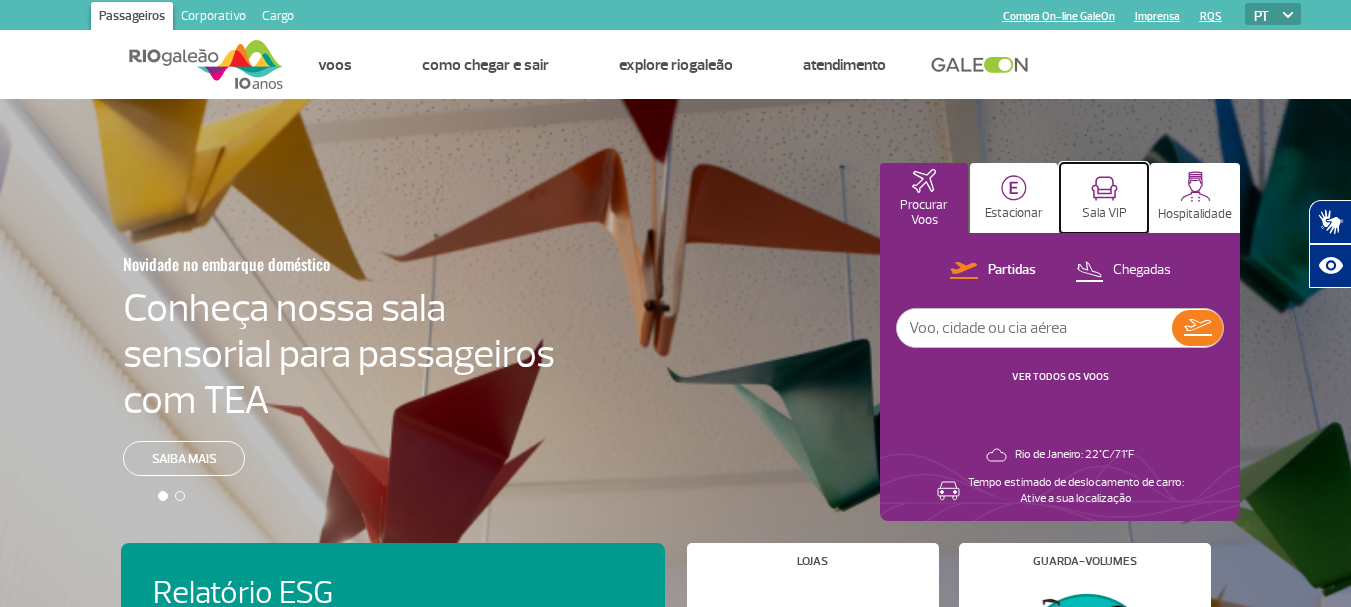 click on "Sala VIP" at bounding box center [1104, 213] 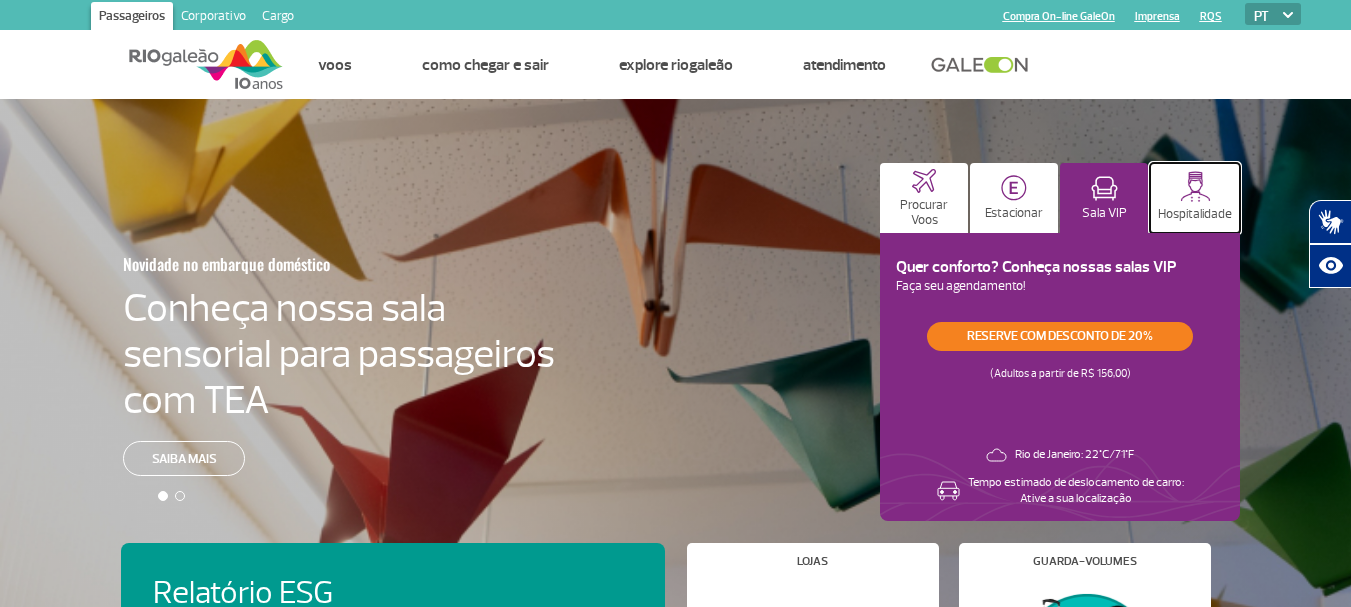 click on "Hospitalidade" at bounding box center [1195, 198] 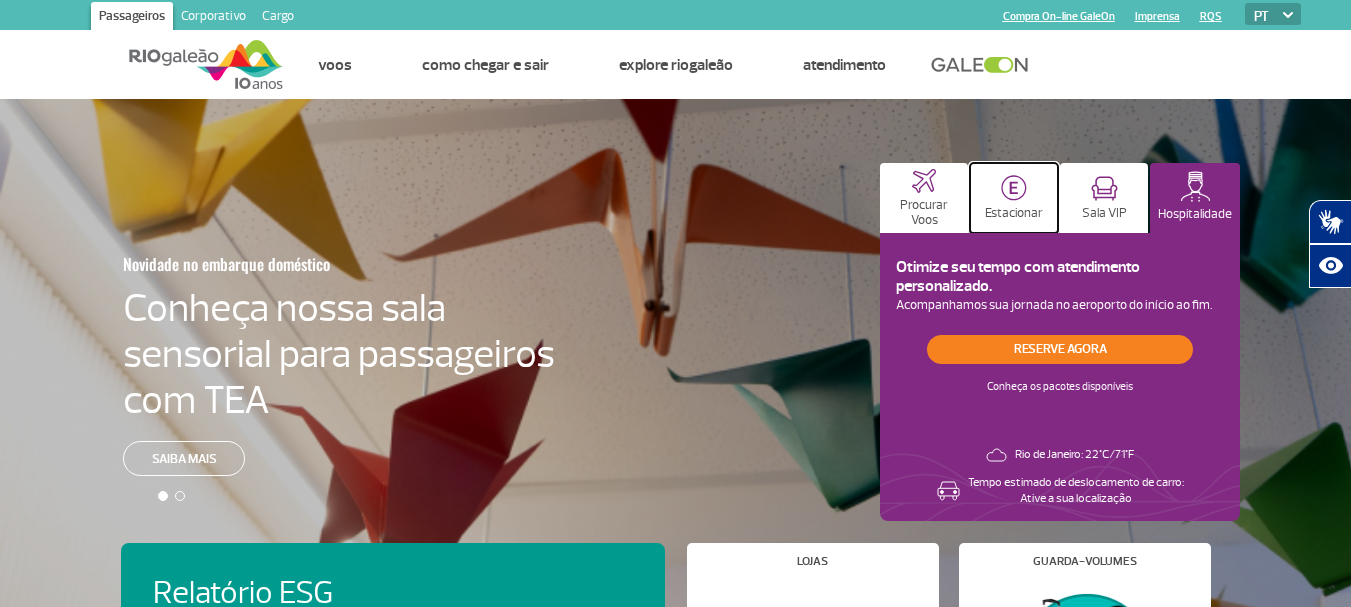 click at bounding box center [1014, 188] 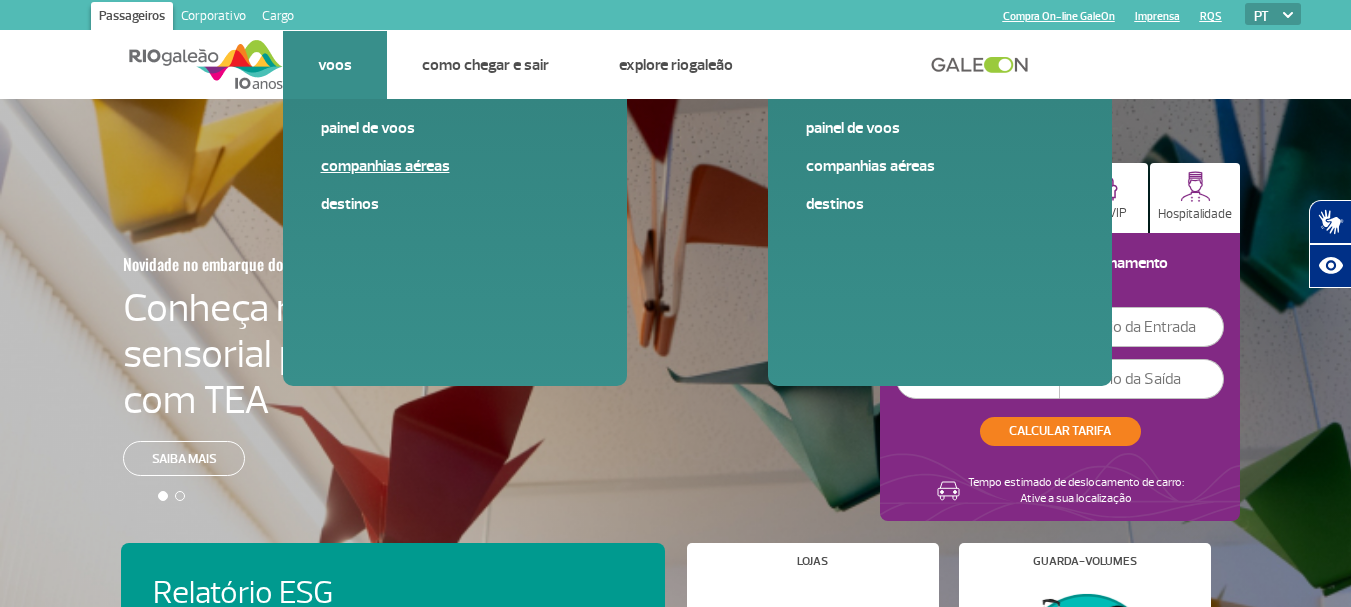 click on "Companhias Aéreas" at bounding box center [455, 166] 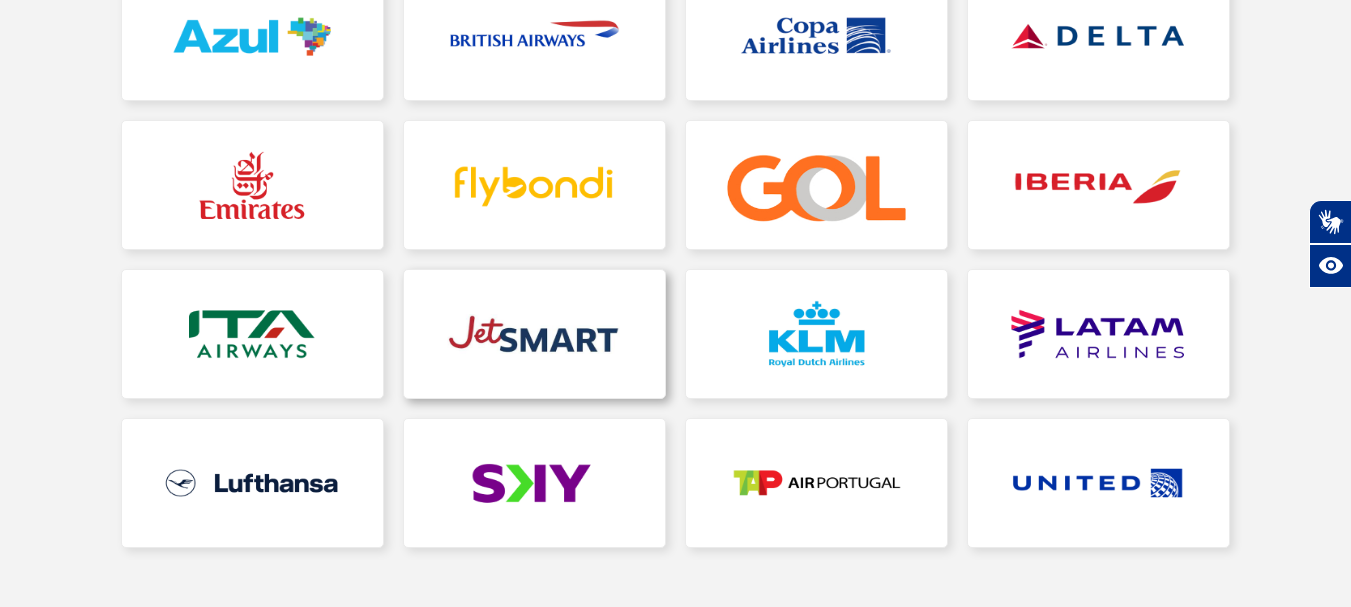 scroll, scrollTop: 500, scrollLeft: 0, axis: vertical 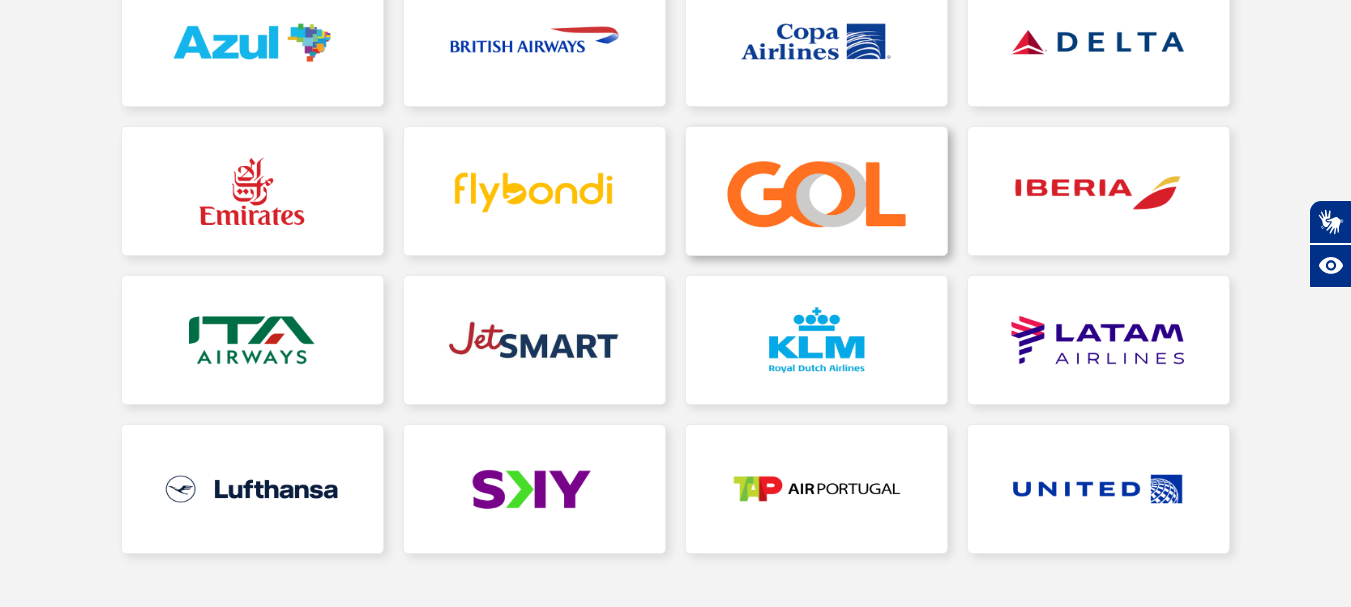 click at bounding box center (816, 191) 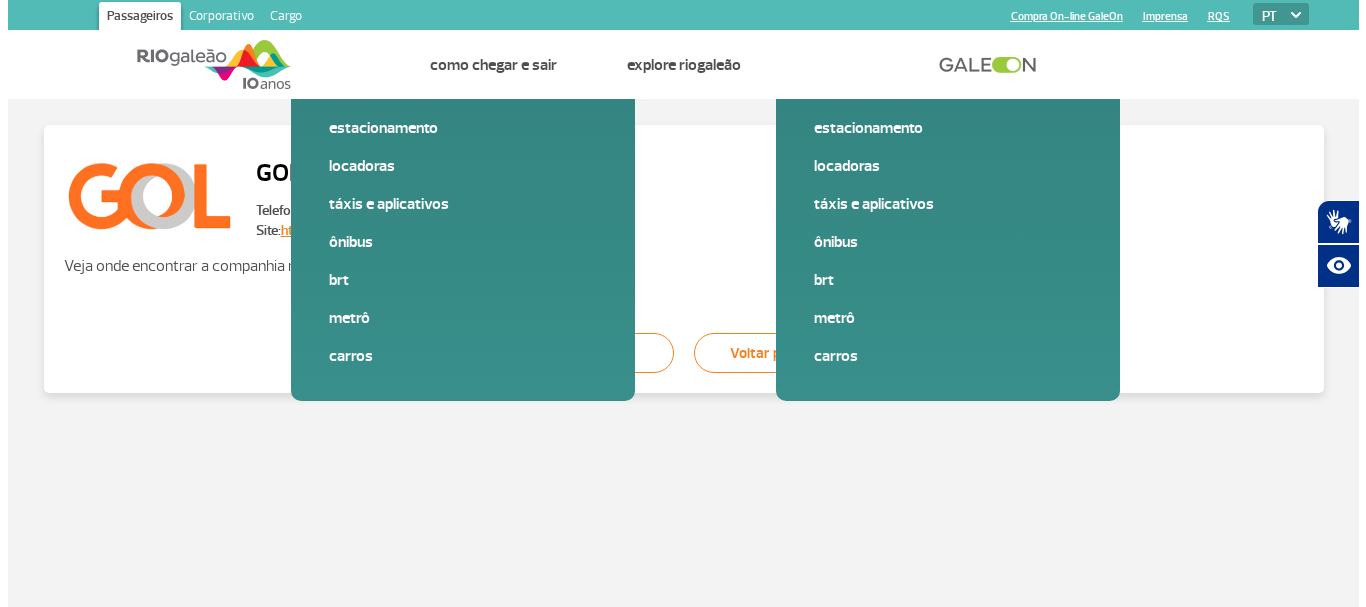 scroll, scrollTop: 0, scrollLeft: 0, axis: both 